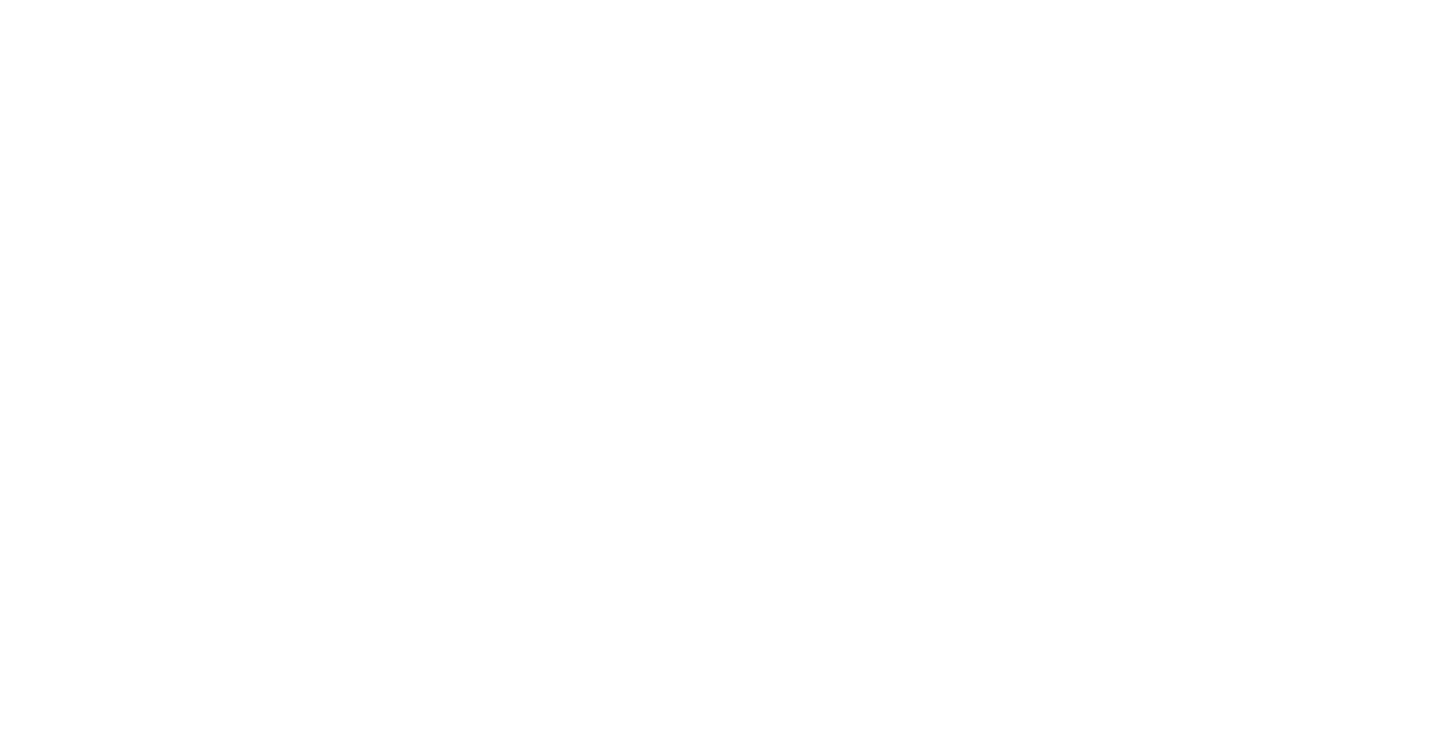 scroll, scrollTop: 0, scrollLeft: 0, axis: both 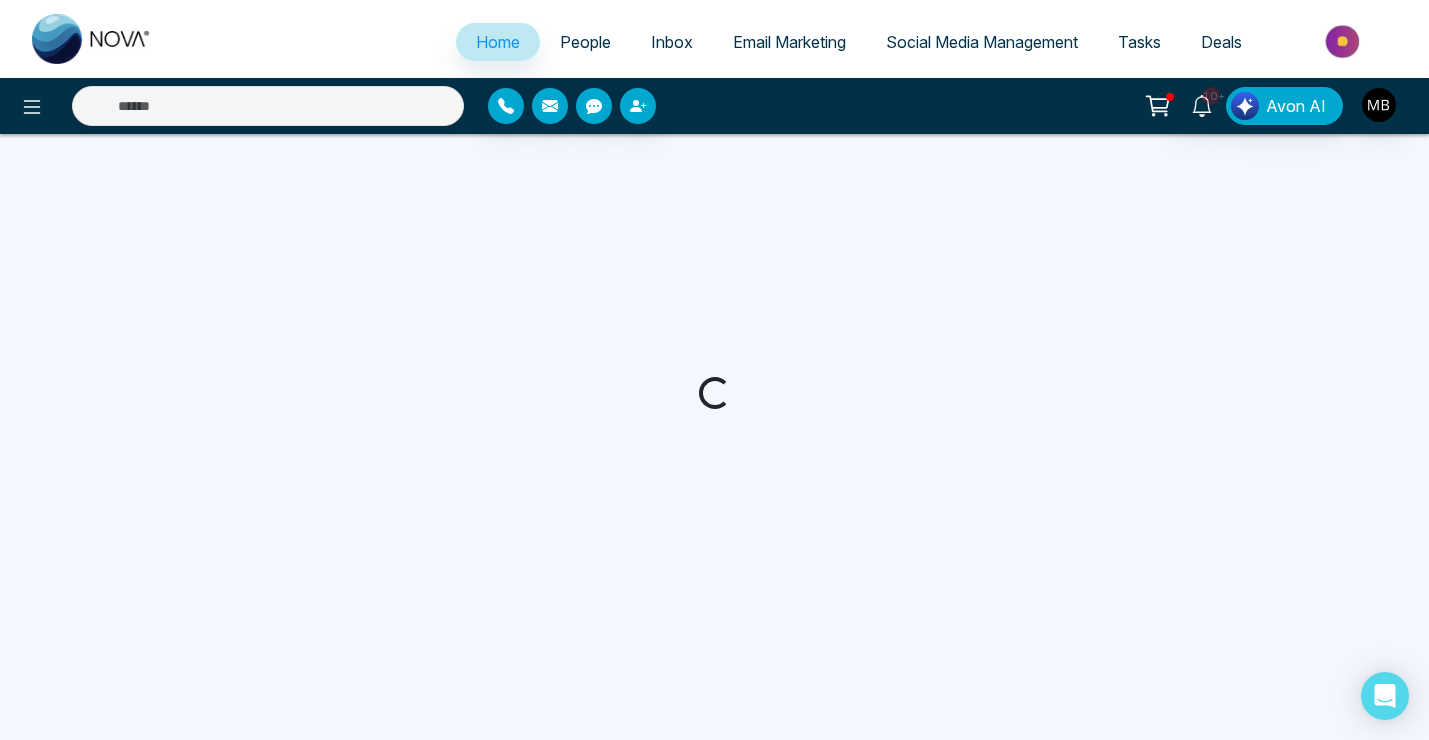 select on "*" 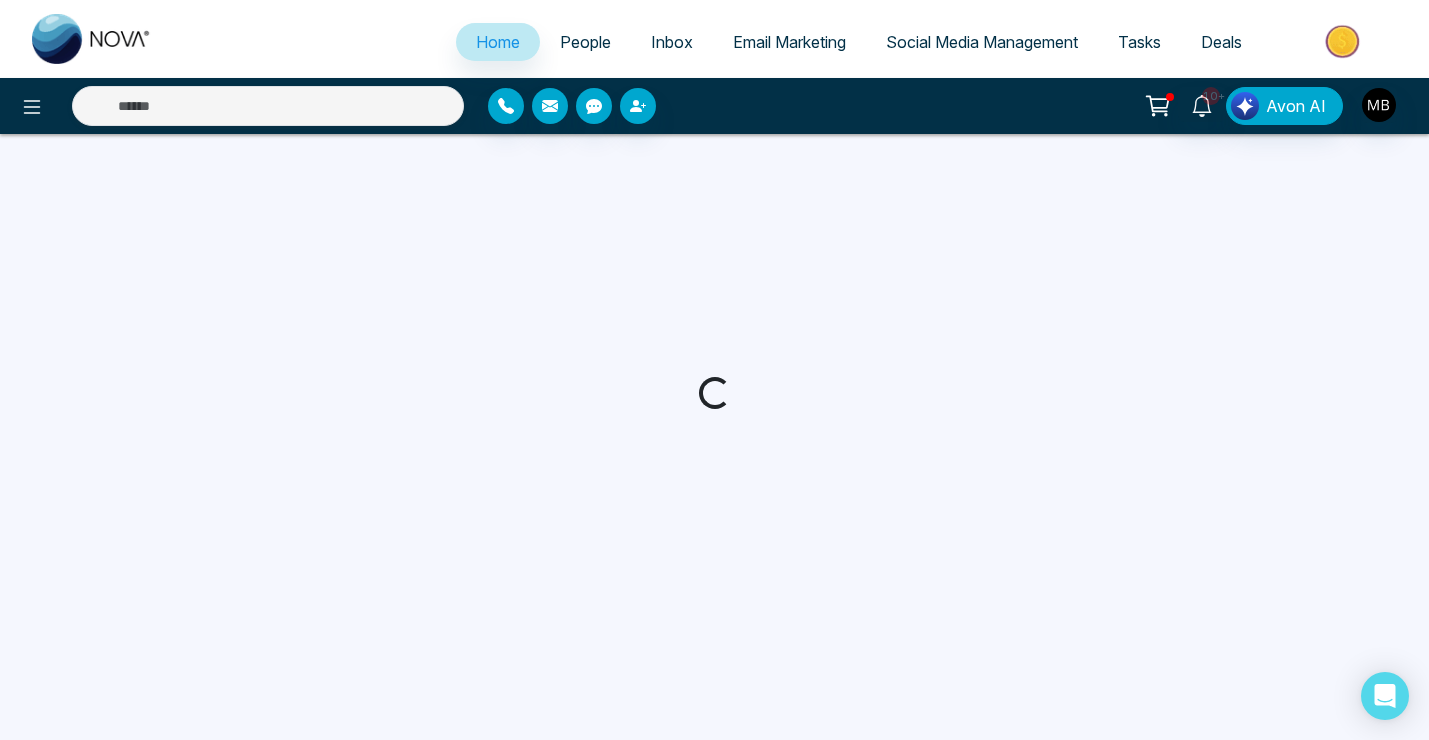 select on "*" 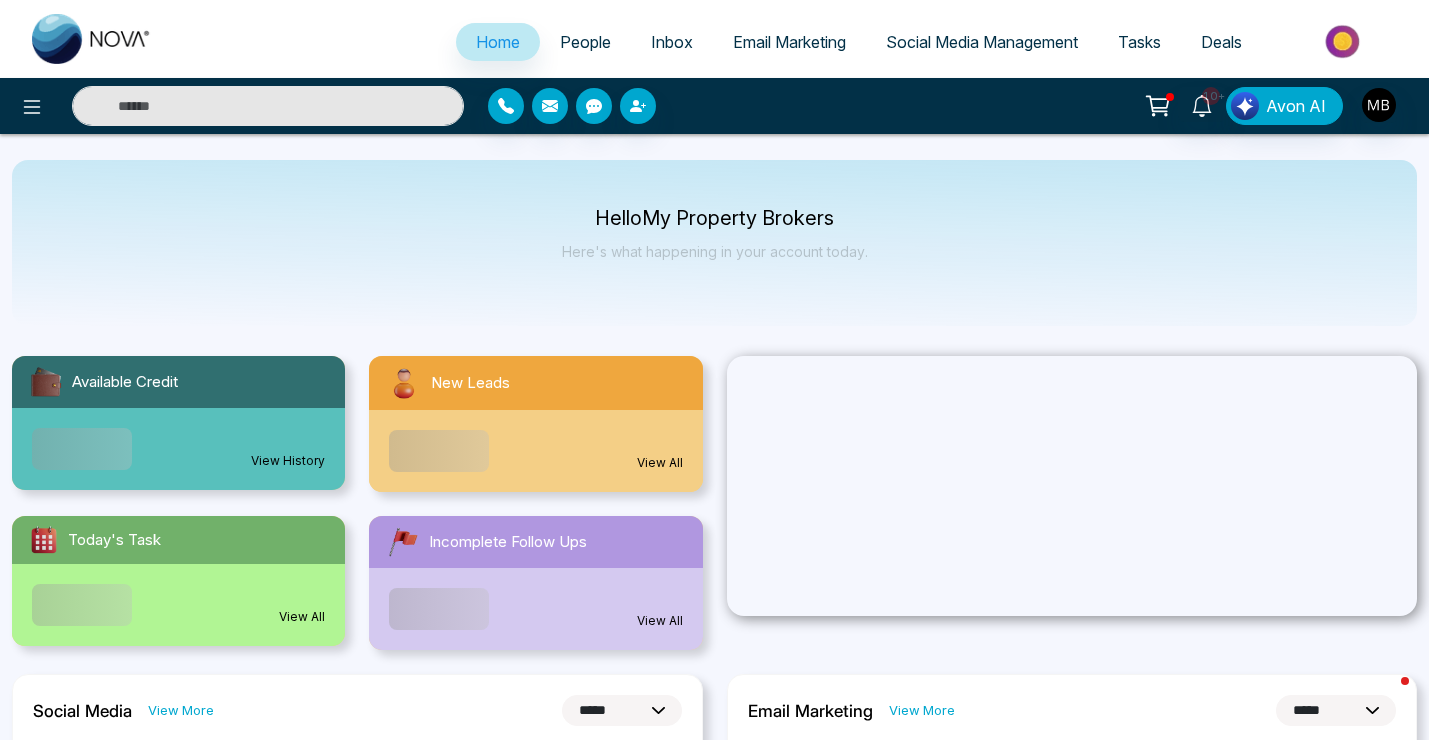 click at bounding box center (268, 106) 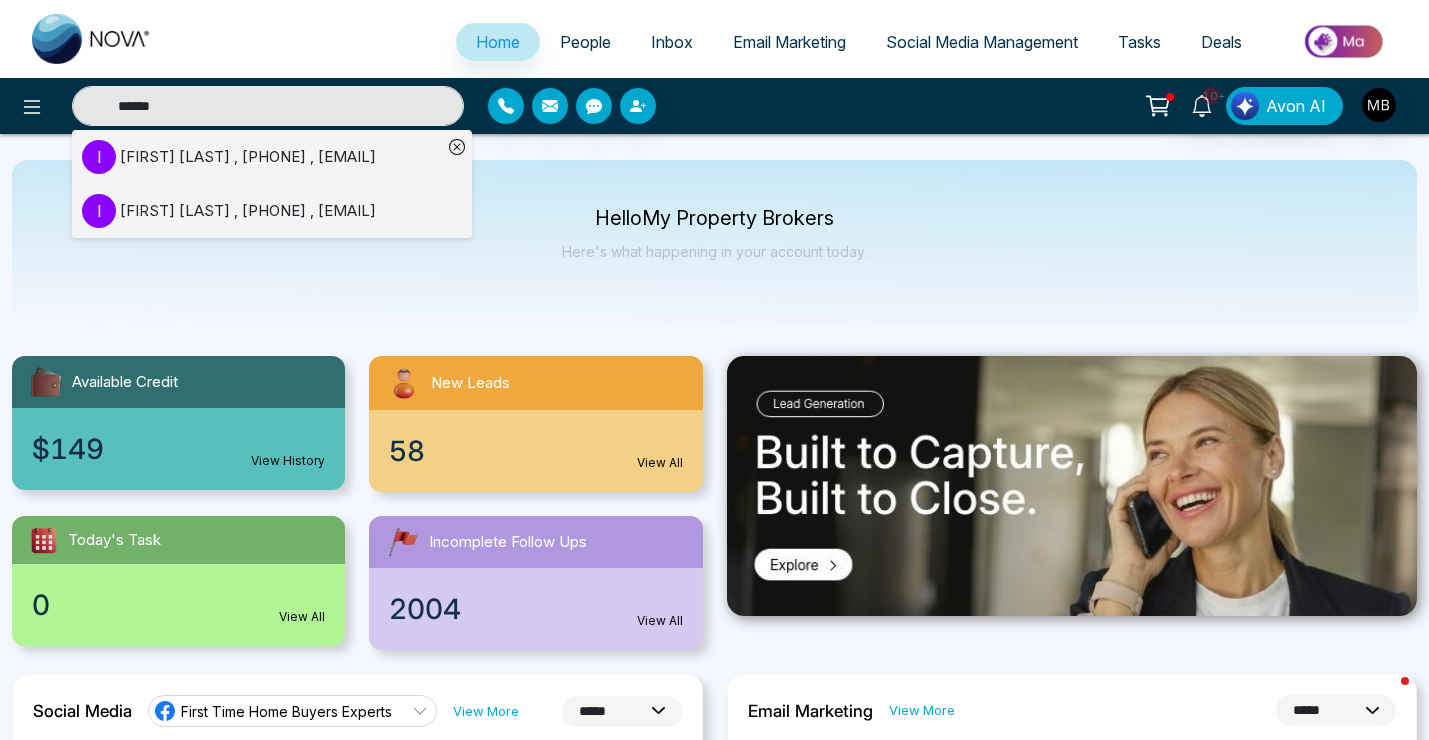type on "******" 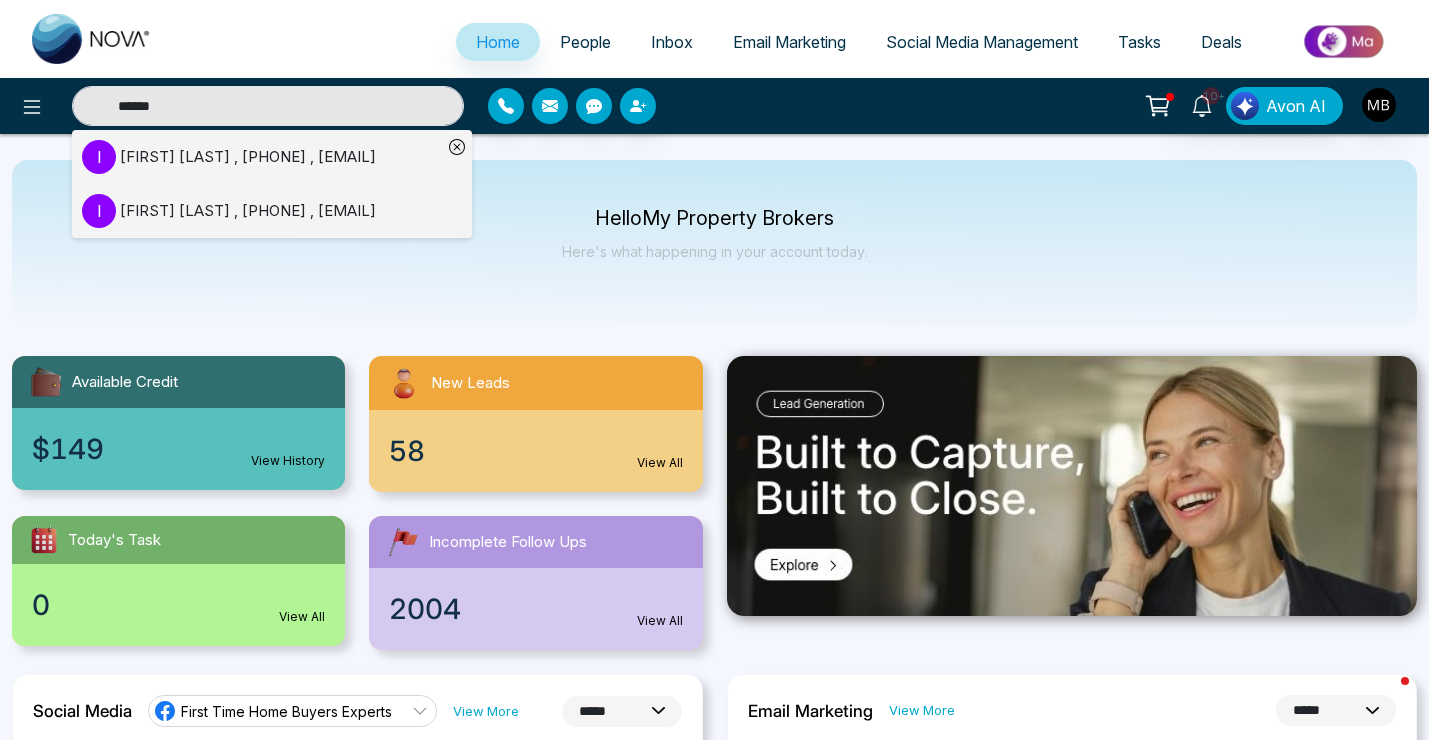 click on "[FIRST] [LAST] , [PHONE] , [EMAIL]" at bounding box center (248, 157) 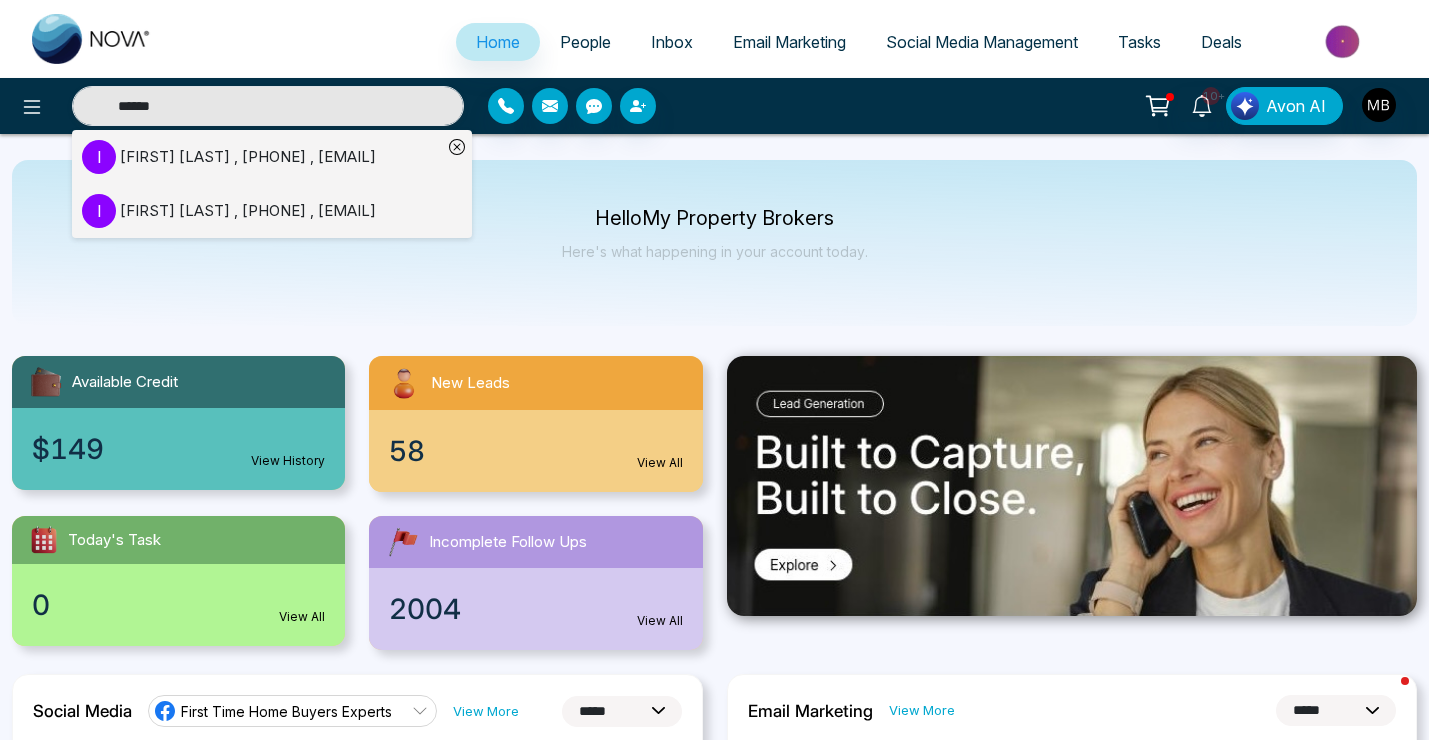 type 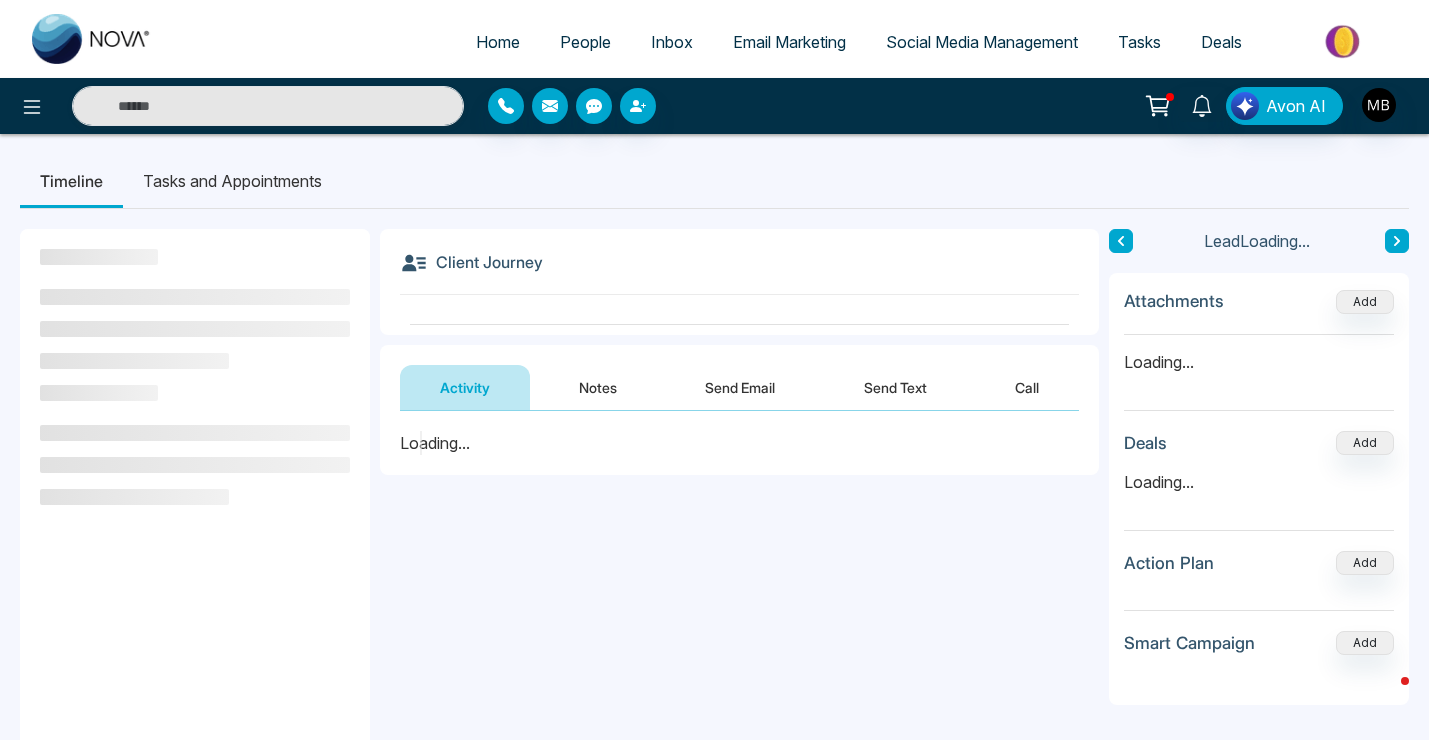 click on "Notes" at bounding box center (598, 387) 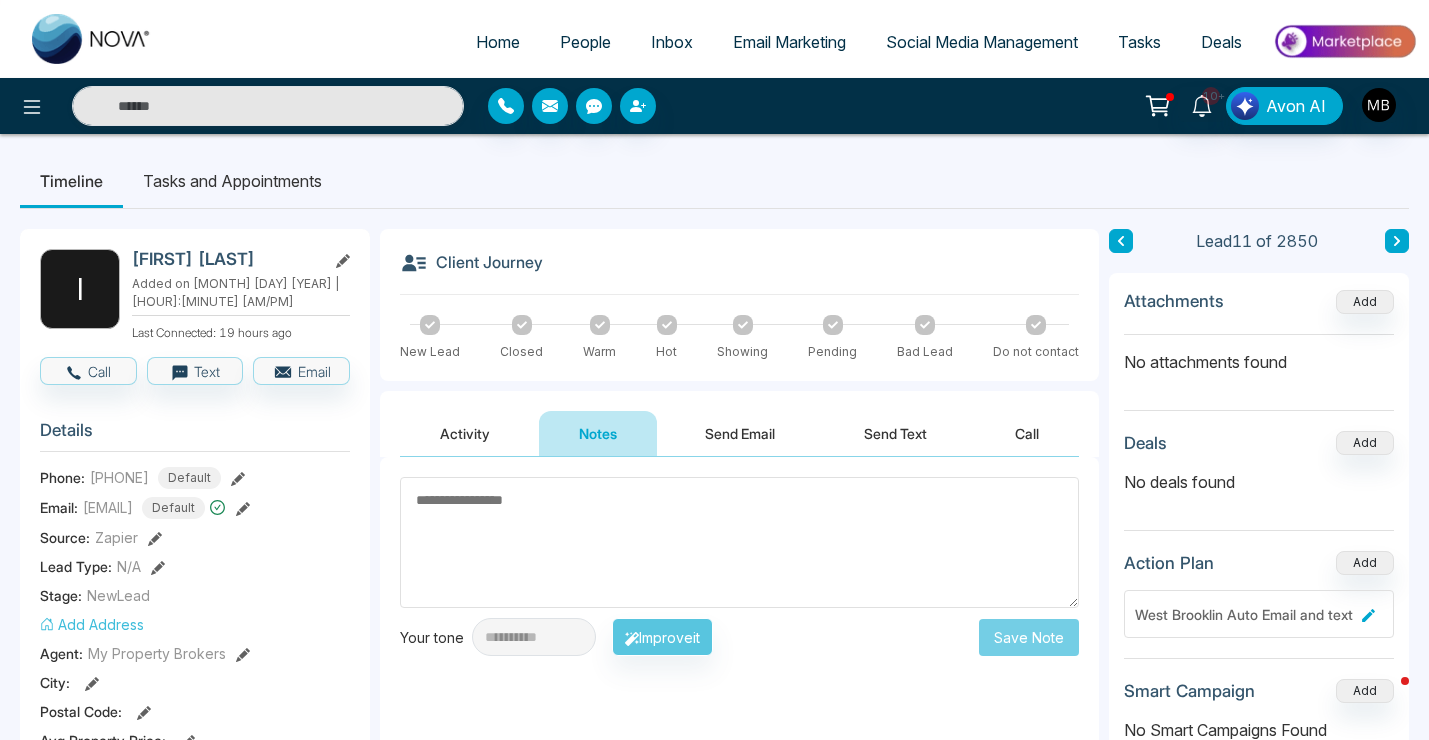 click at bounding box center (739, 542) 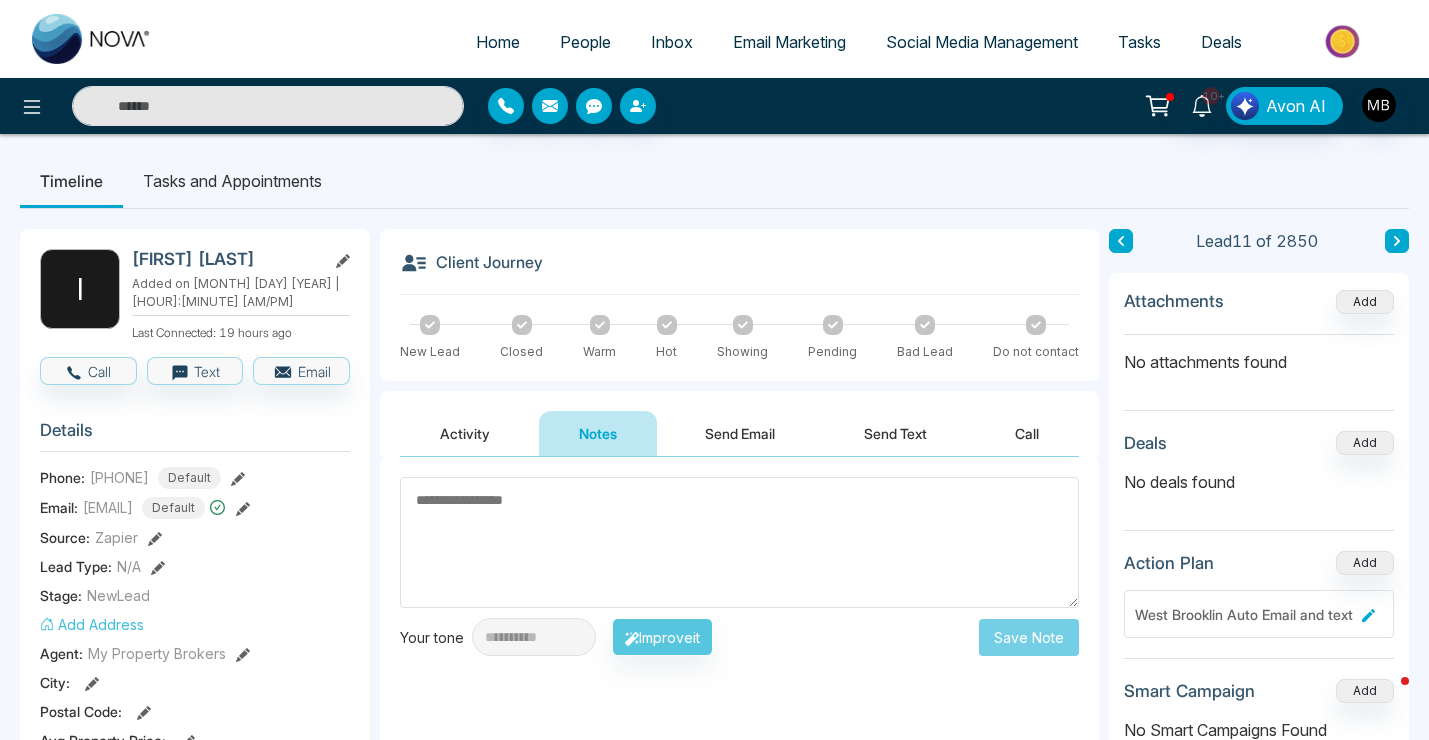 paste on "**********" 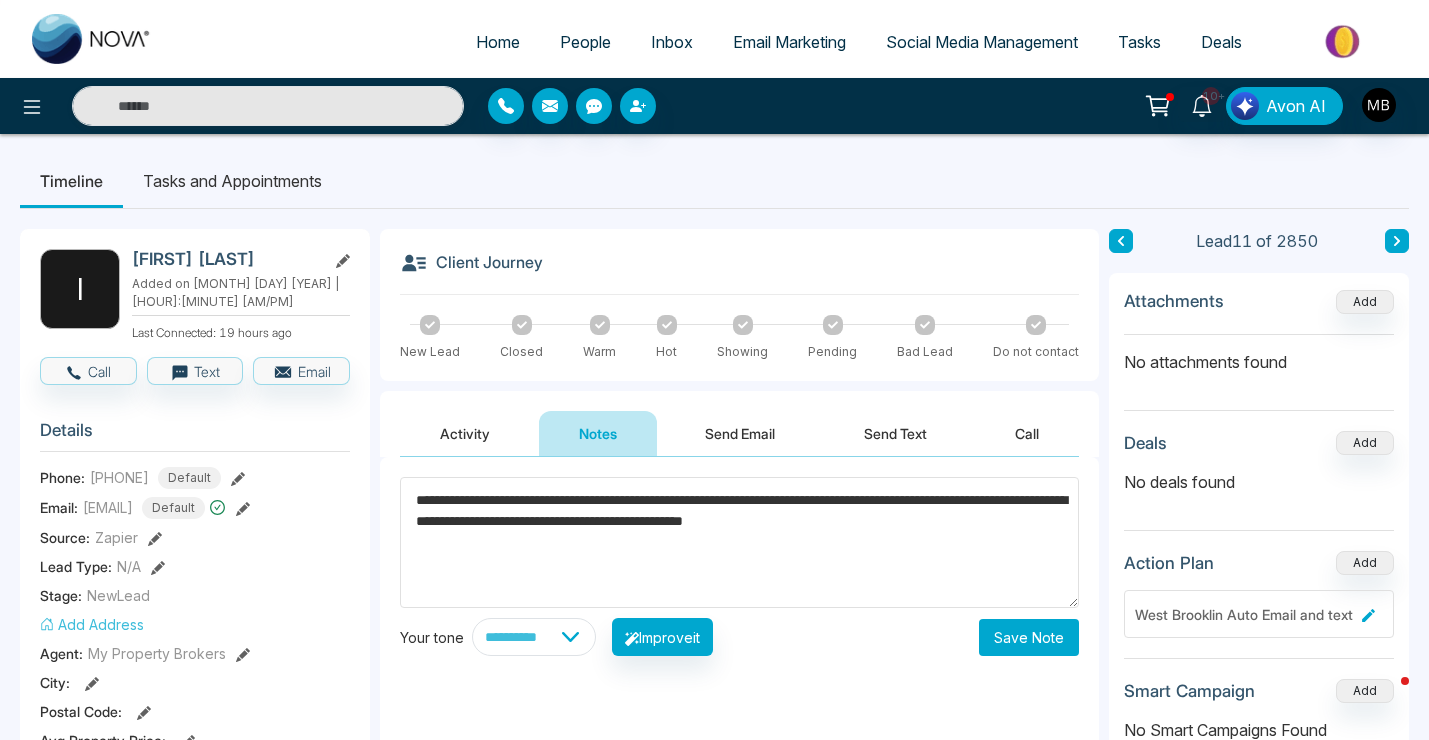 type on "**********" 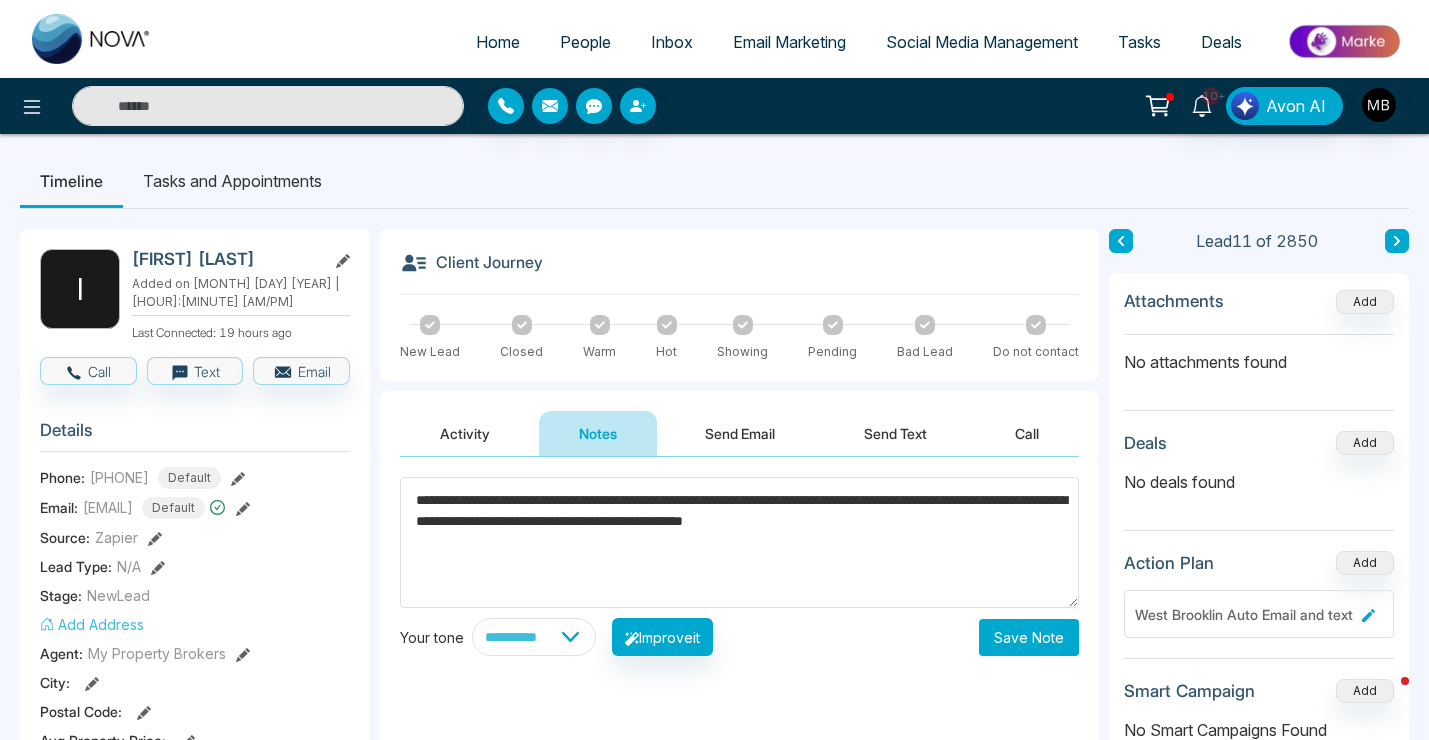 click on "Save Note" at bounding box center (1029, 637) 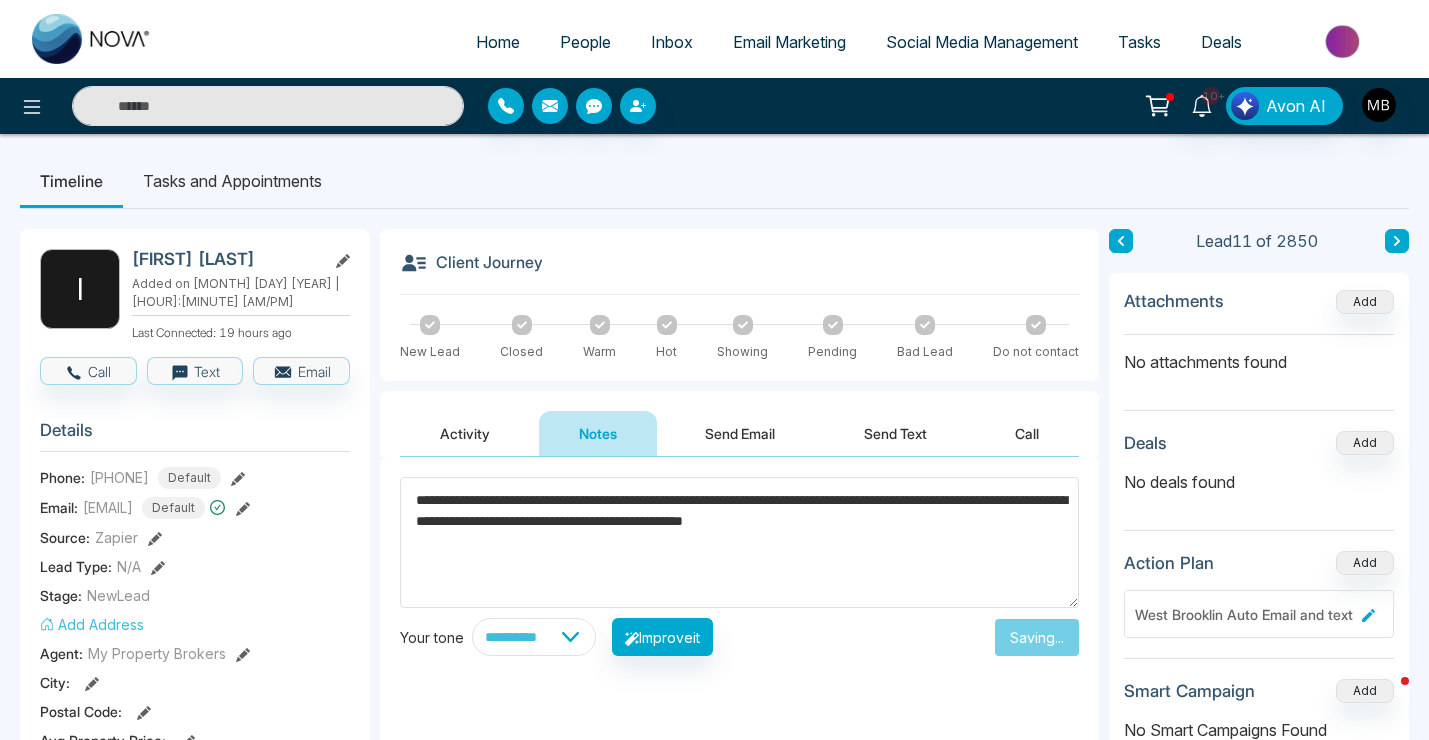 type 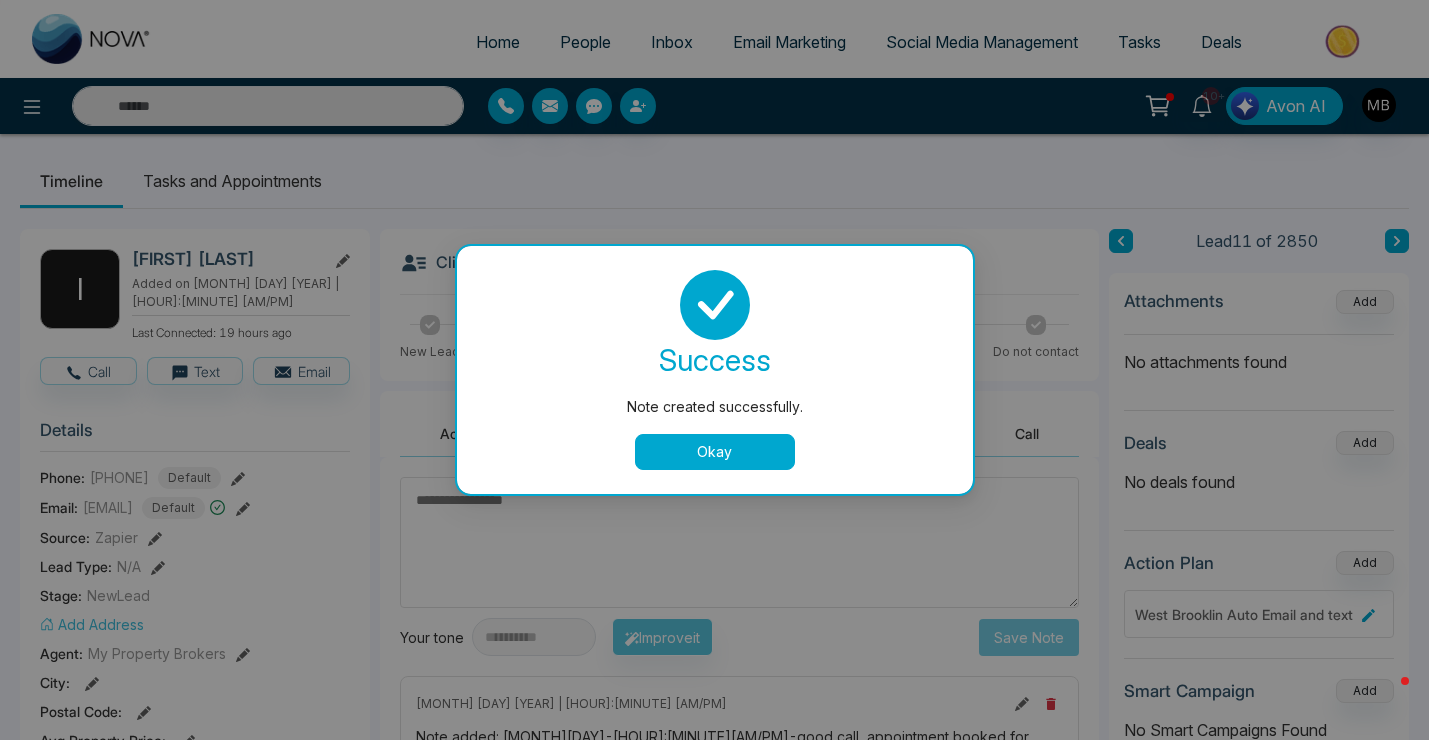 click on "Okay" at bounding box center (715, 452) 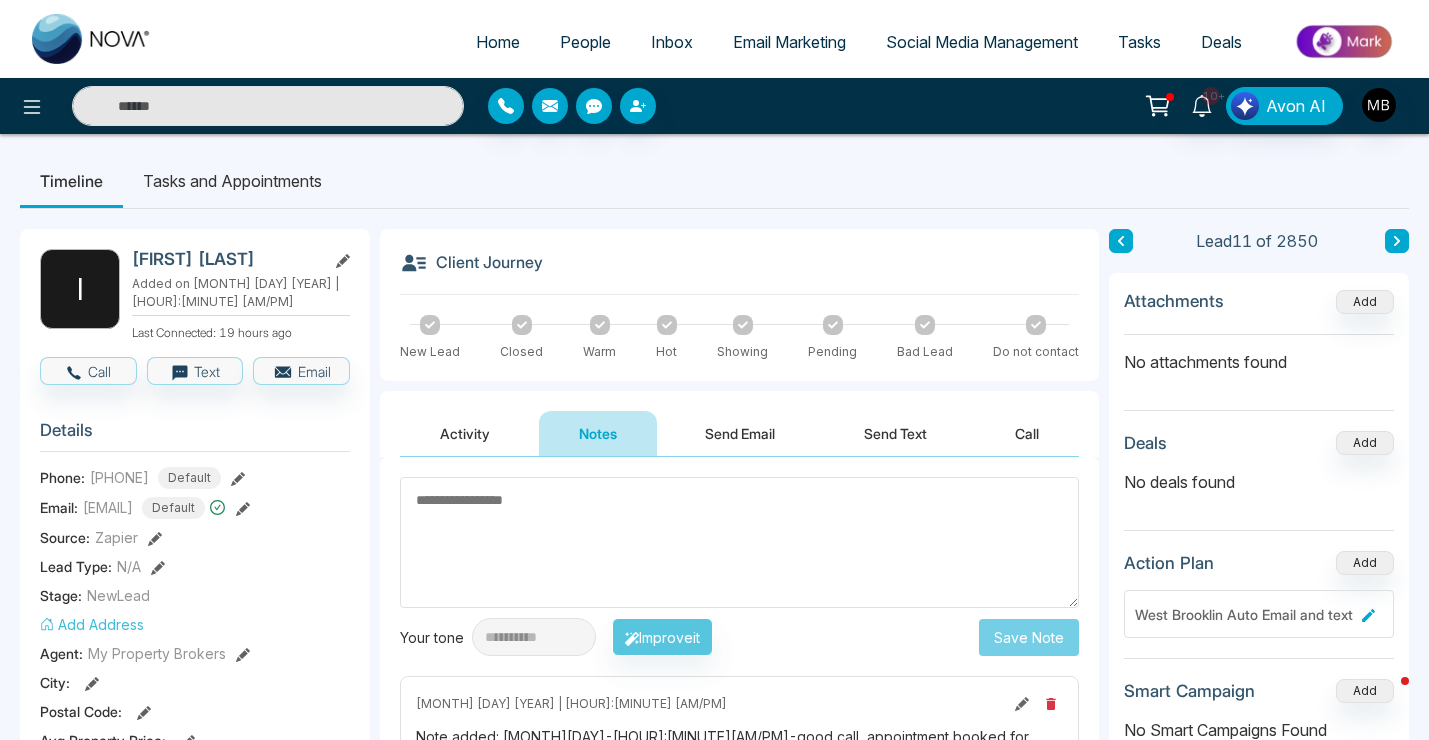click on "Send Email" at bounding box center [740, 433] 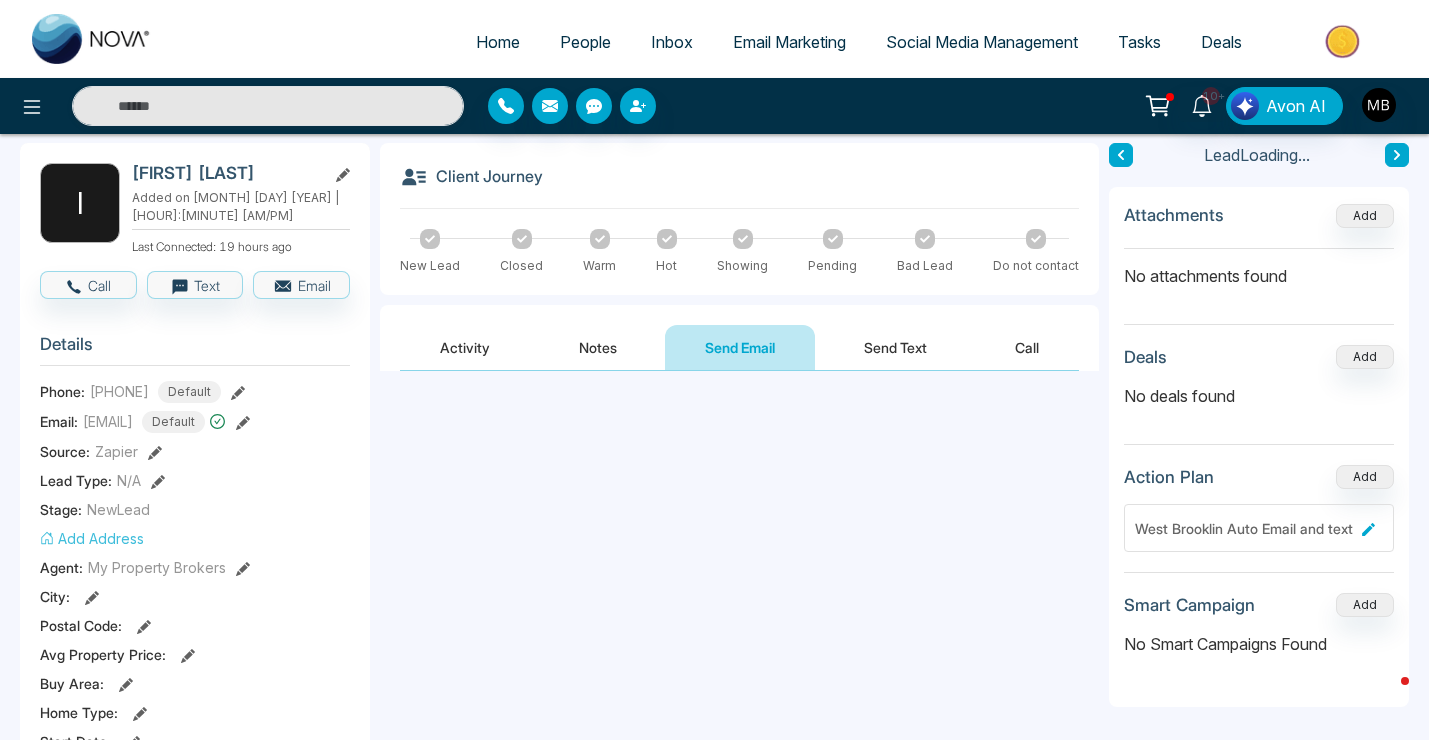 scroll, scrollTop: 102, scrollLeft: 0, axis: vertical 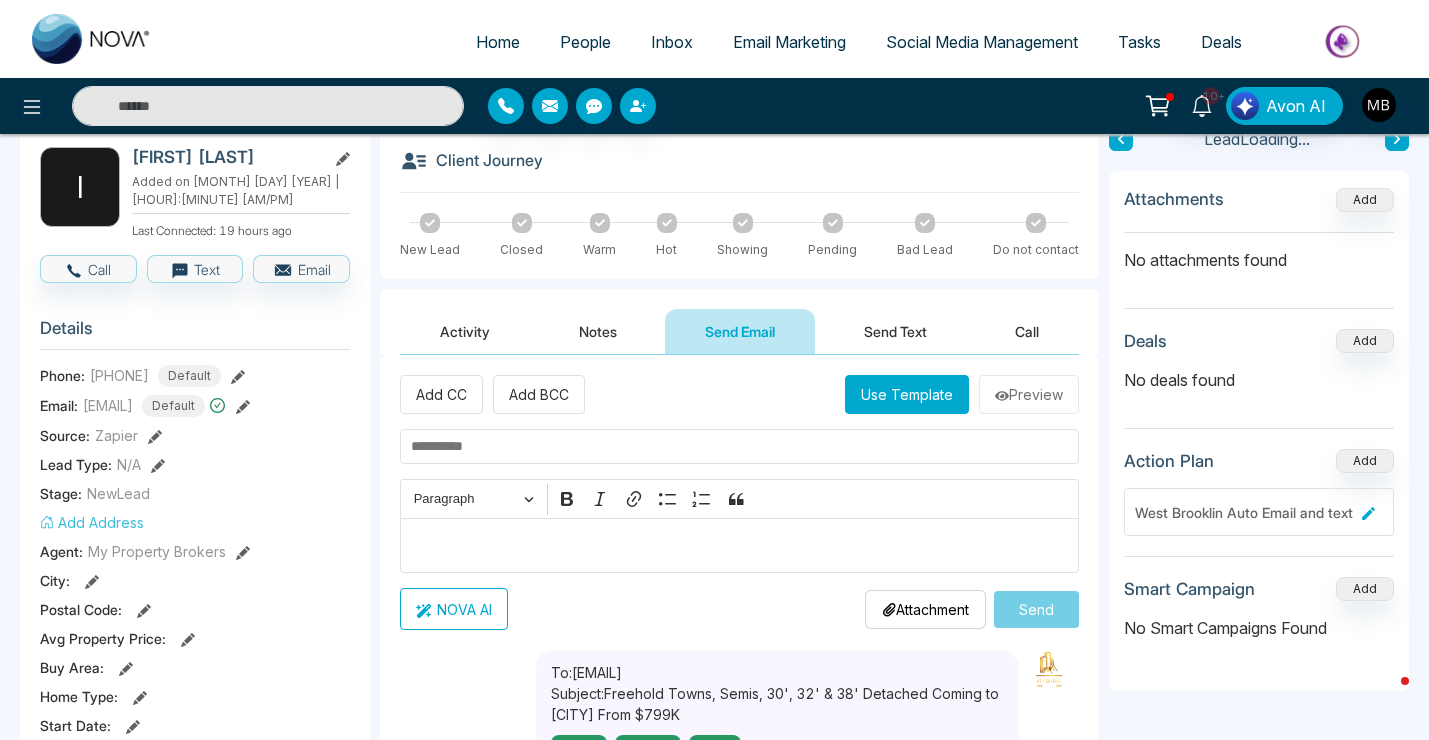 click on "Use Template" at bounding box center (907, 394) 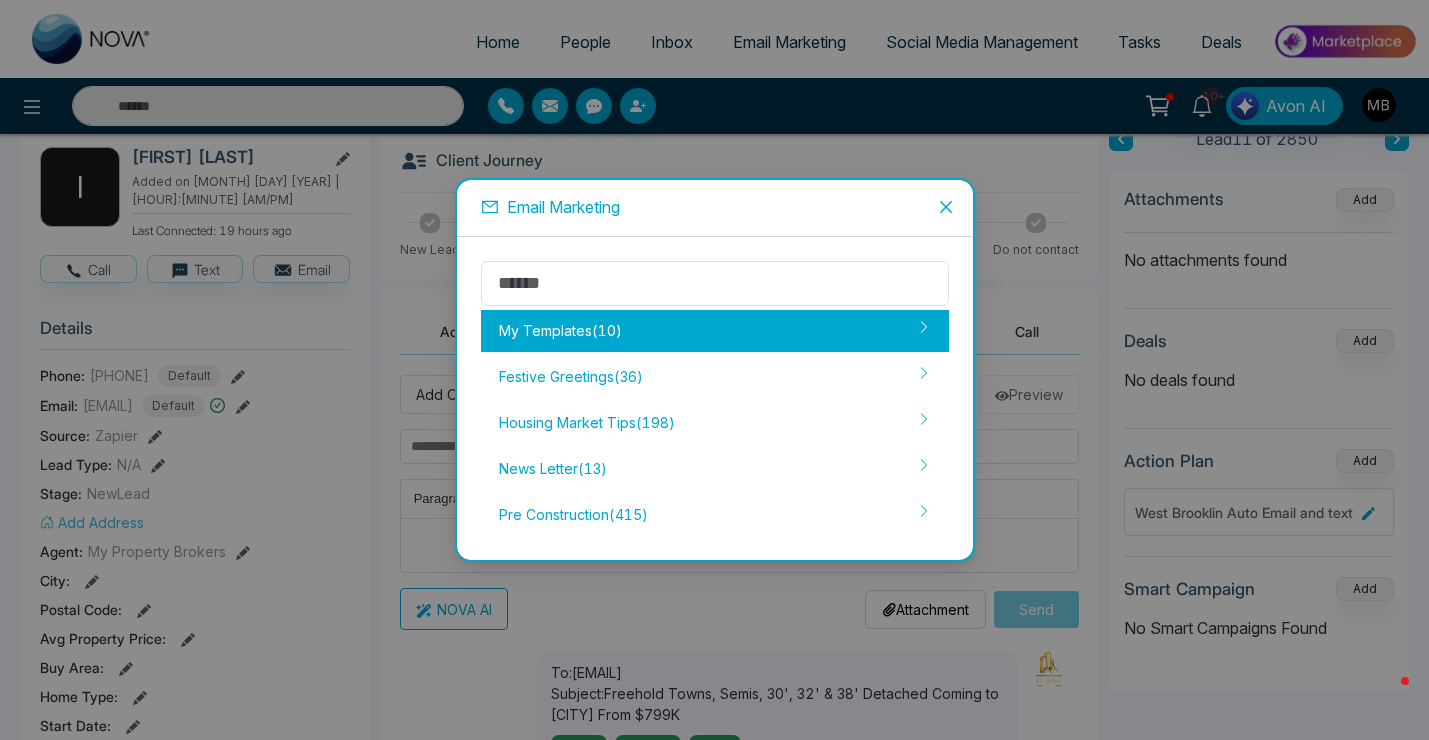 click on "My Templates  ( 10 )" at bounding box center [715, 331] 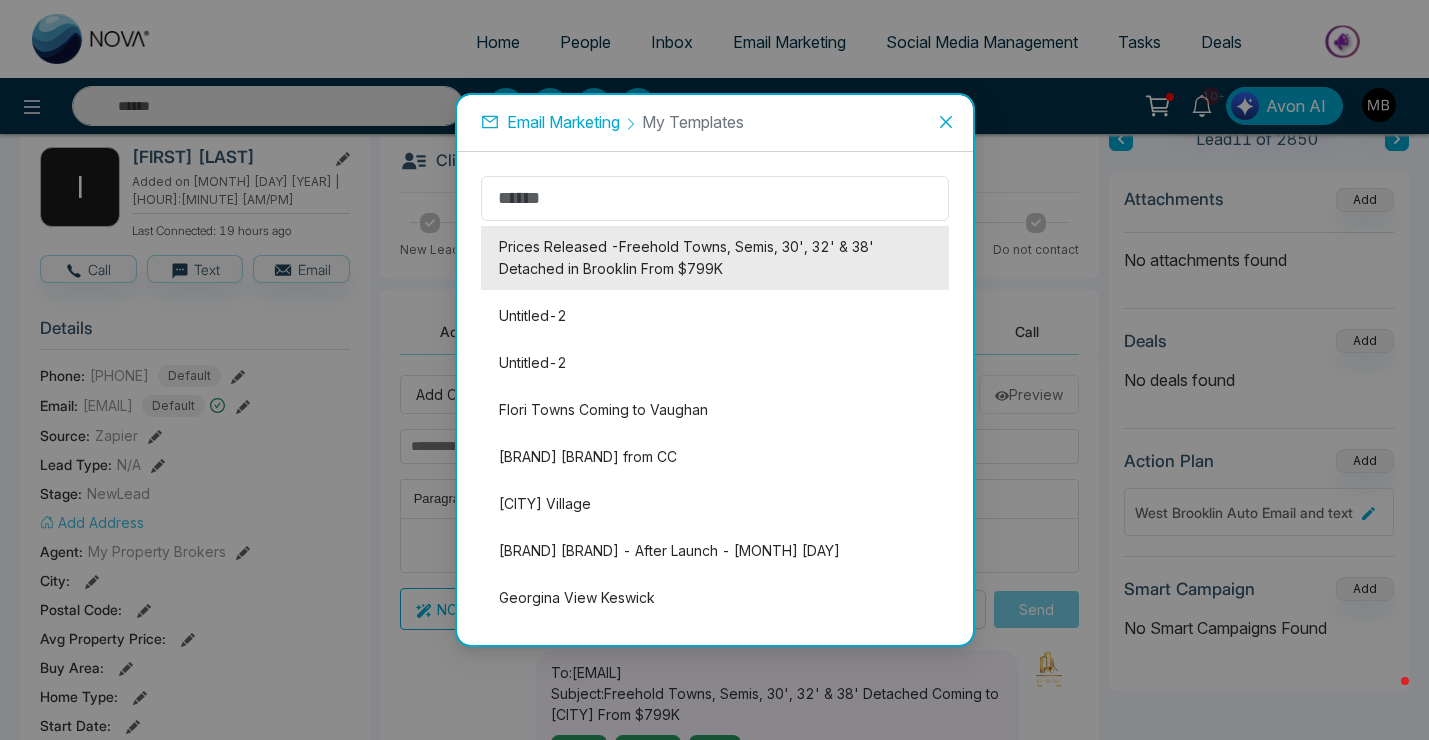 click on "Prices Released -Freehold Towns, Semis, 30', 32' & 38' Detached in Brooklin From $799K" at bounding box center [715, 258] 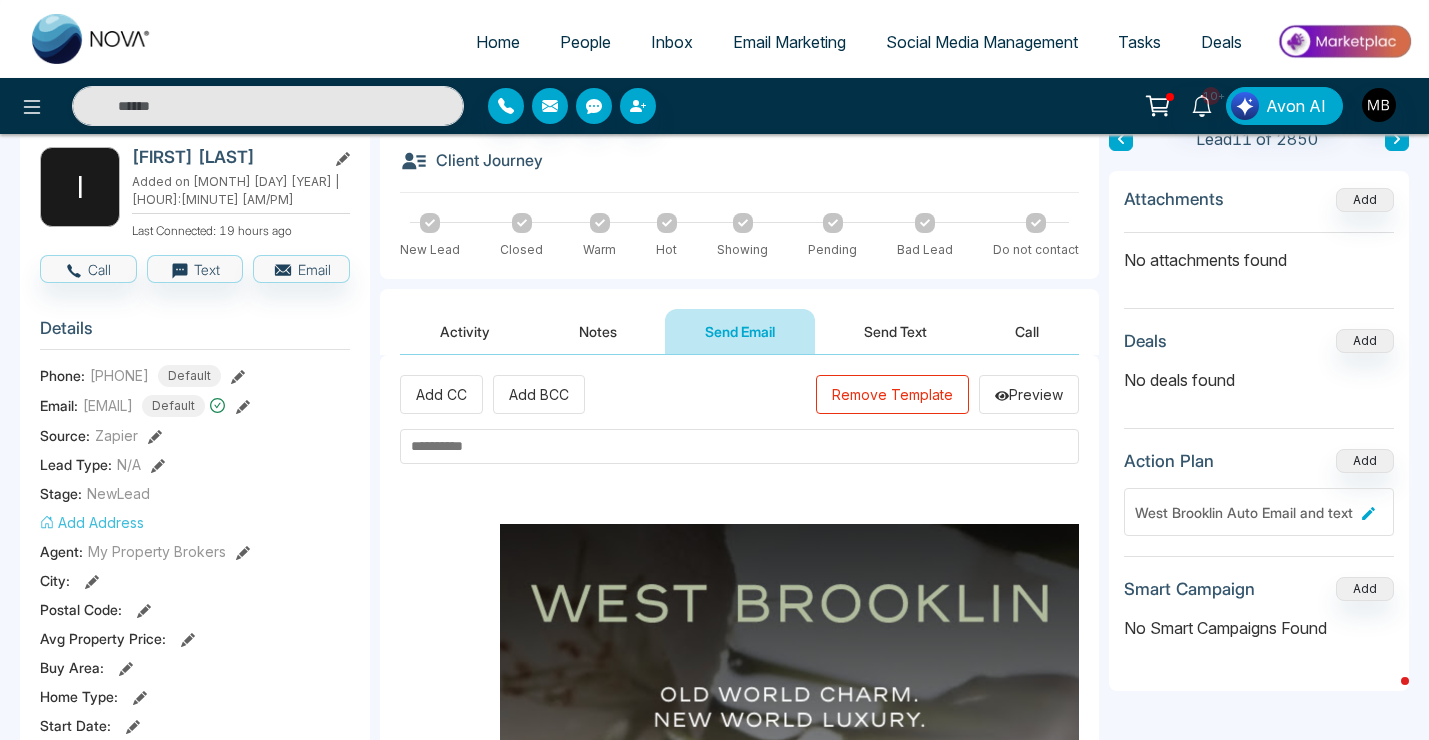 click at bounding box center (739, 446) 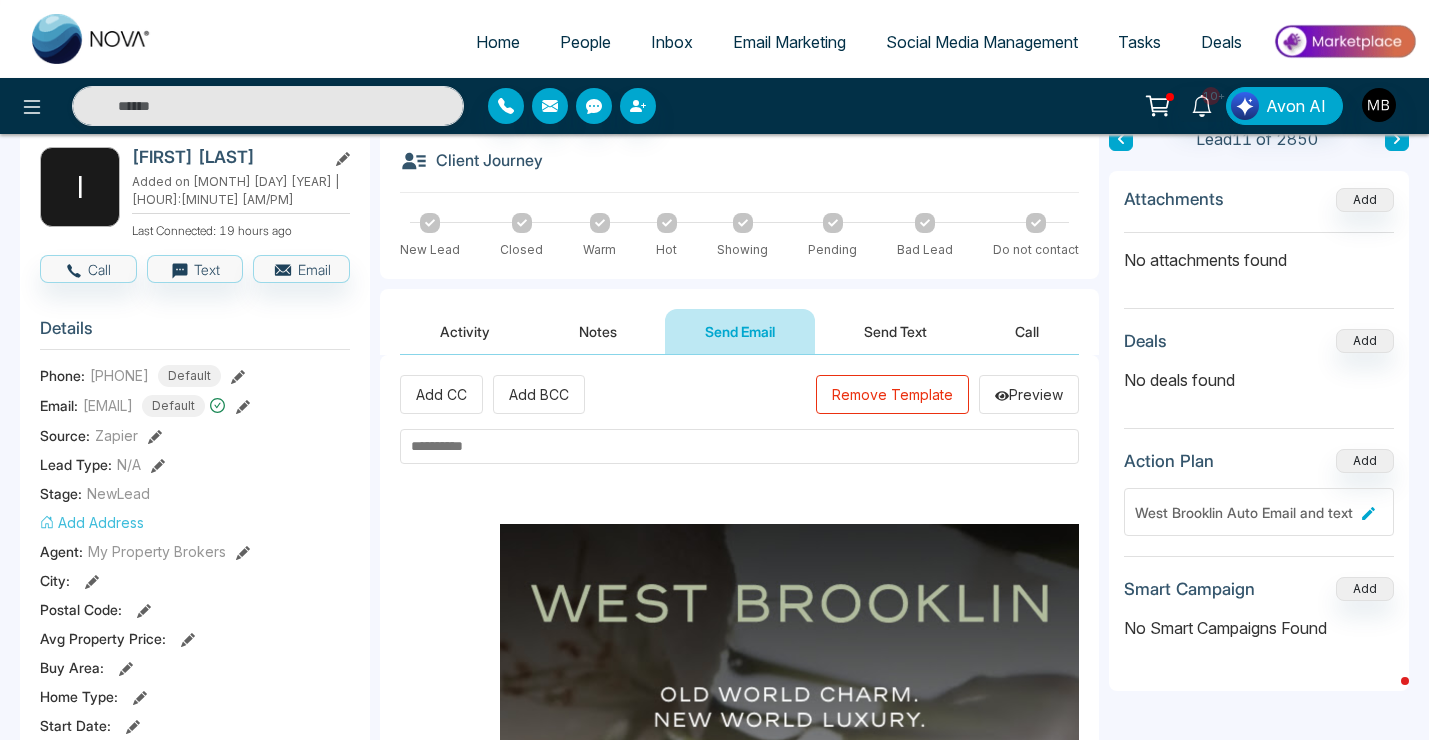 paste on "**********" 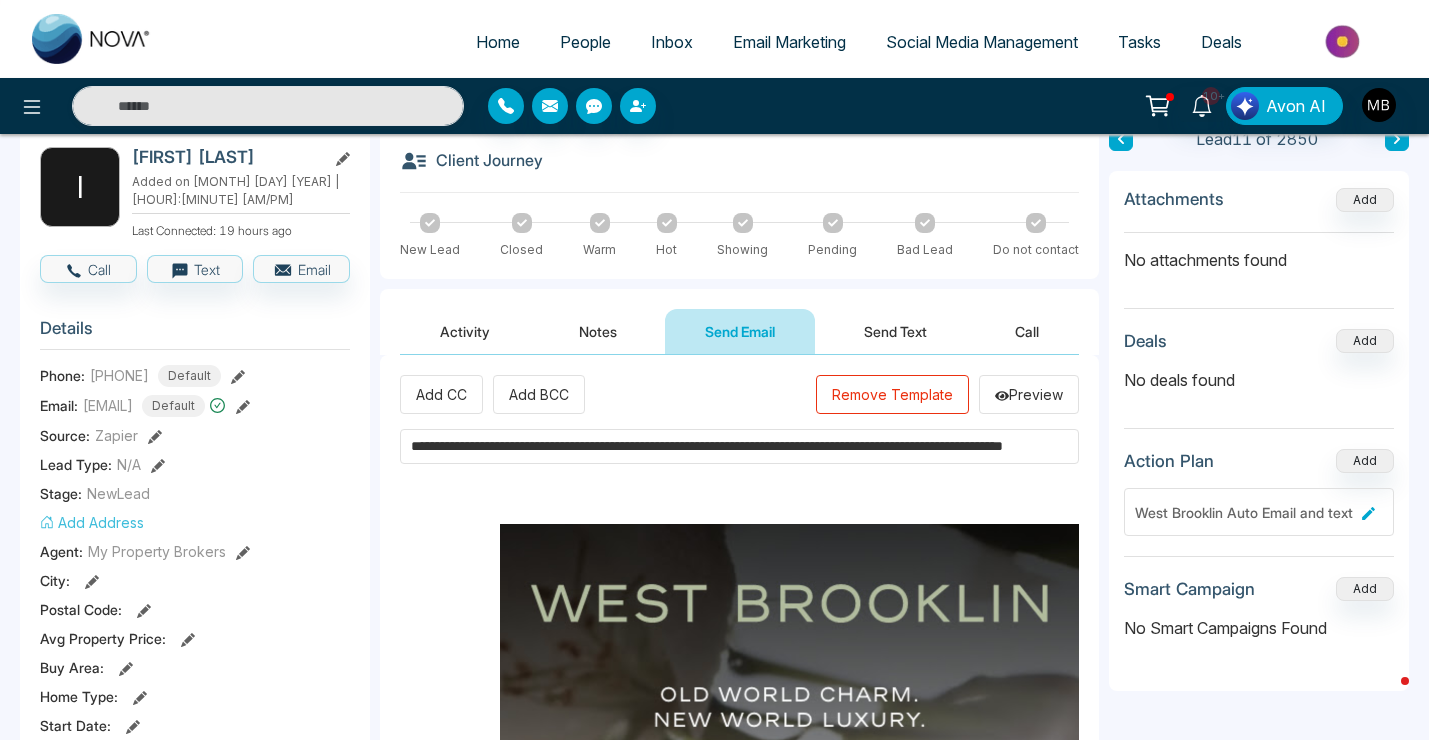 scroll, scrollTop: 0, scrollLeft: 148, axis: horizontal 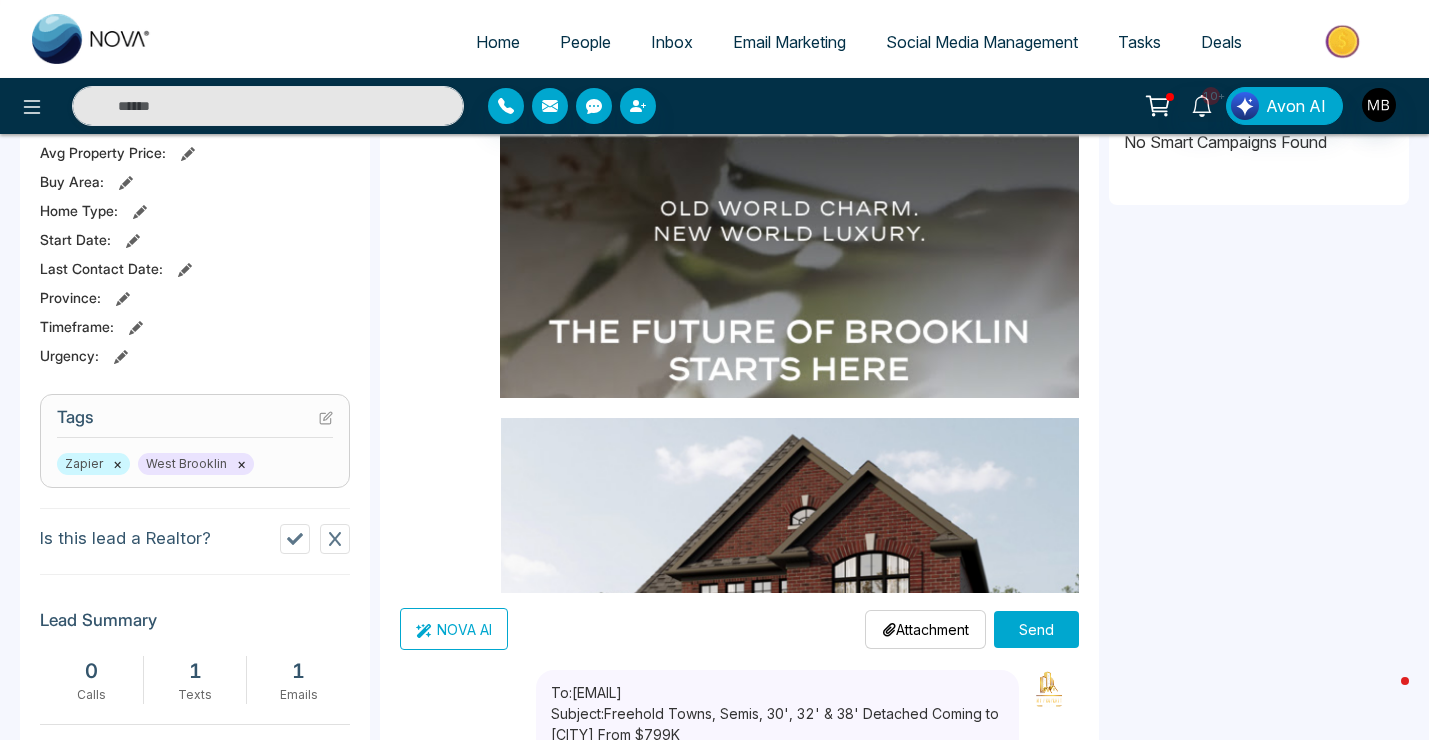 type on "**********" 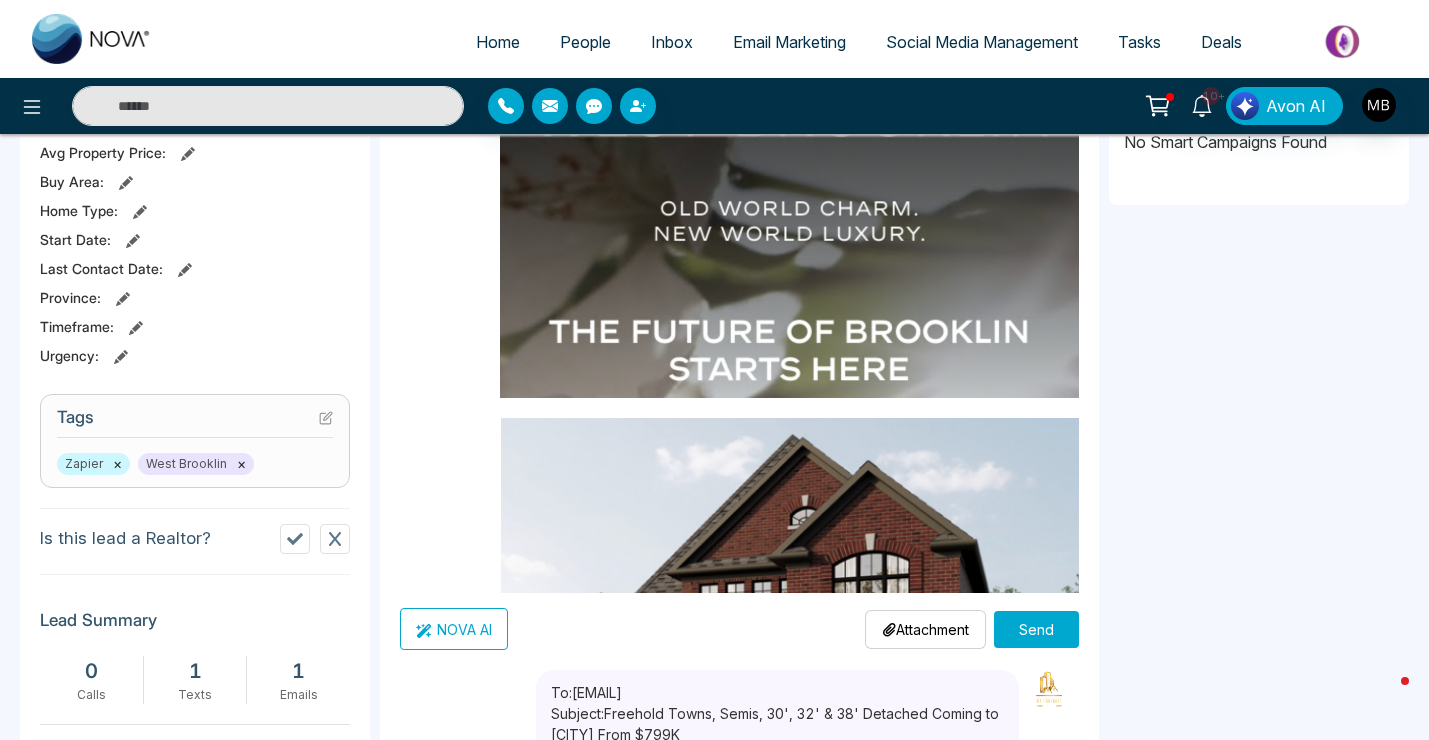 click on "Send" at bounding box center (1036, 629) 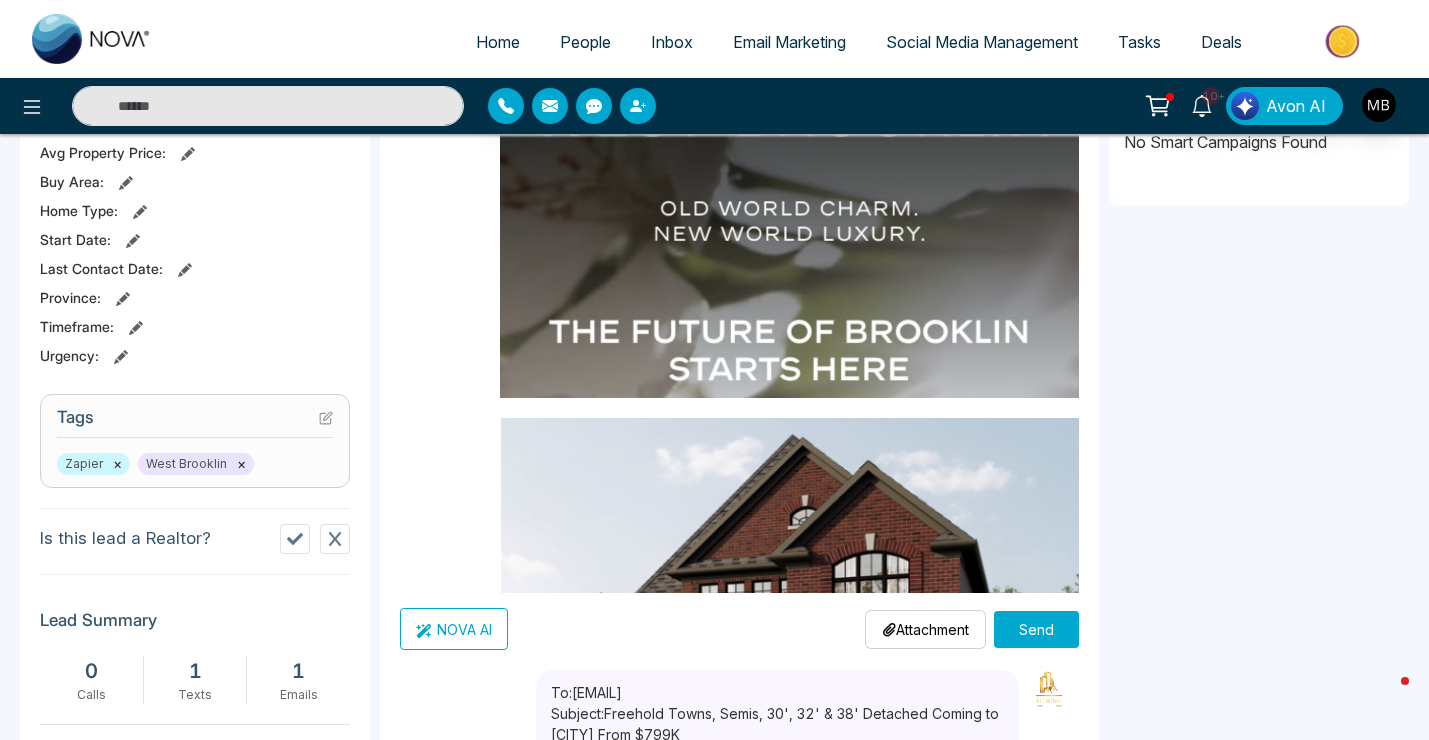 scroll, scrollTop: 0, scrollLeft: 0, axis: both 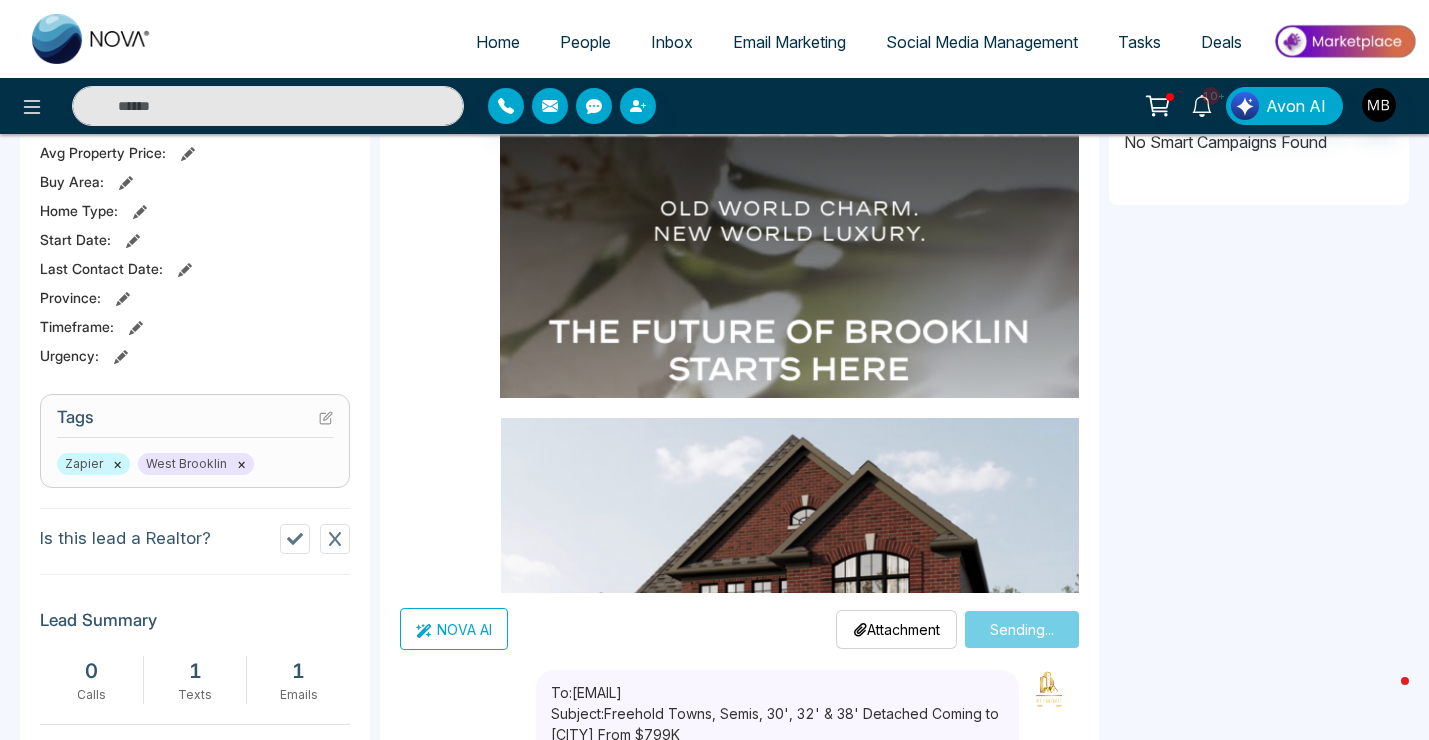 type 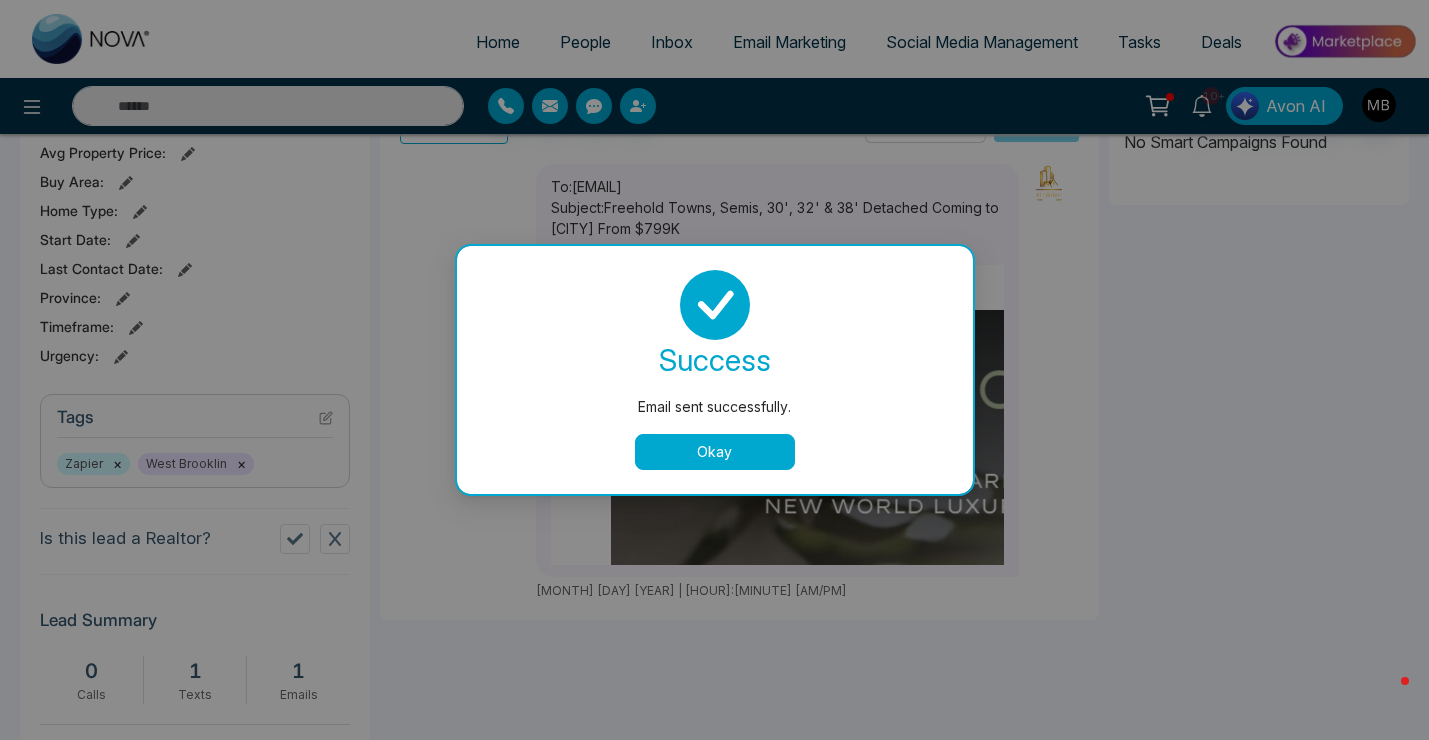 click on "Okay" at bounding box center [715, 452] 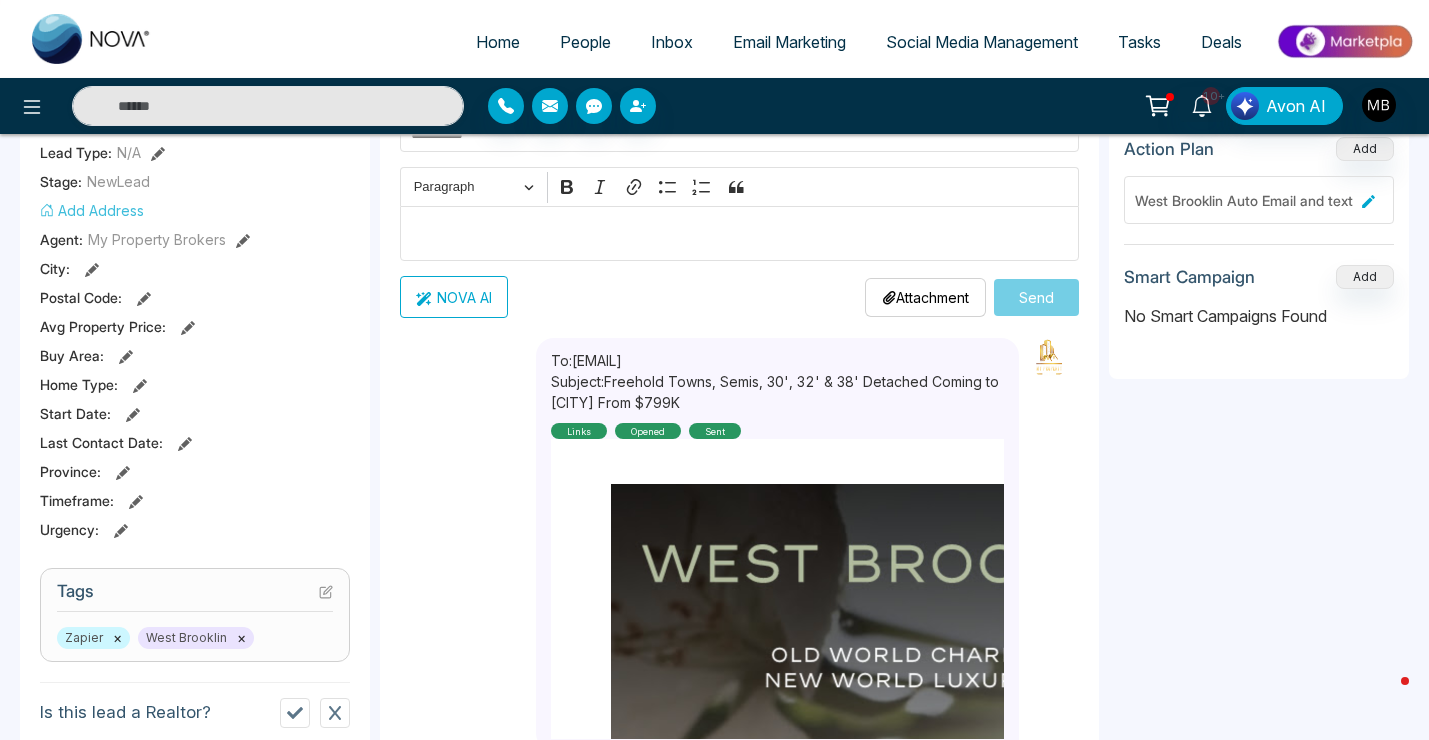 scroll, scrollTop: 0, scrollLeft: 0, axis: both 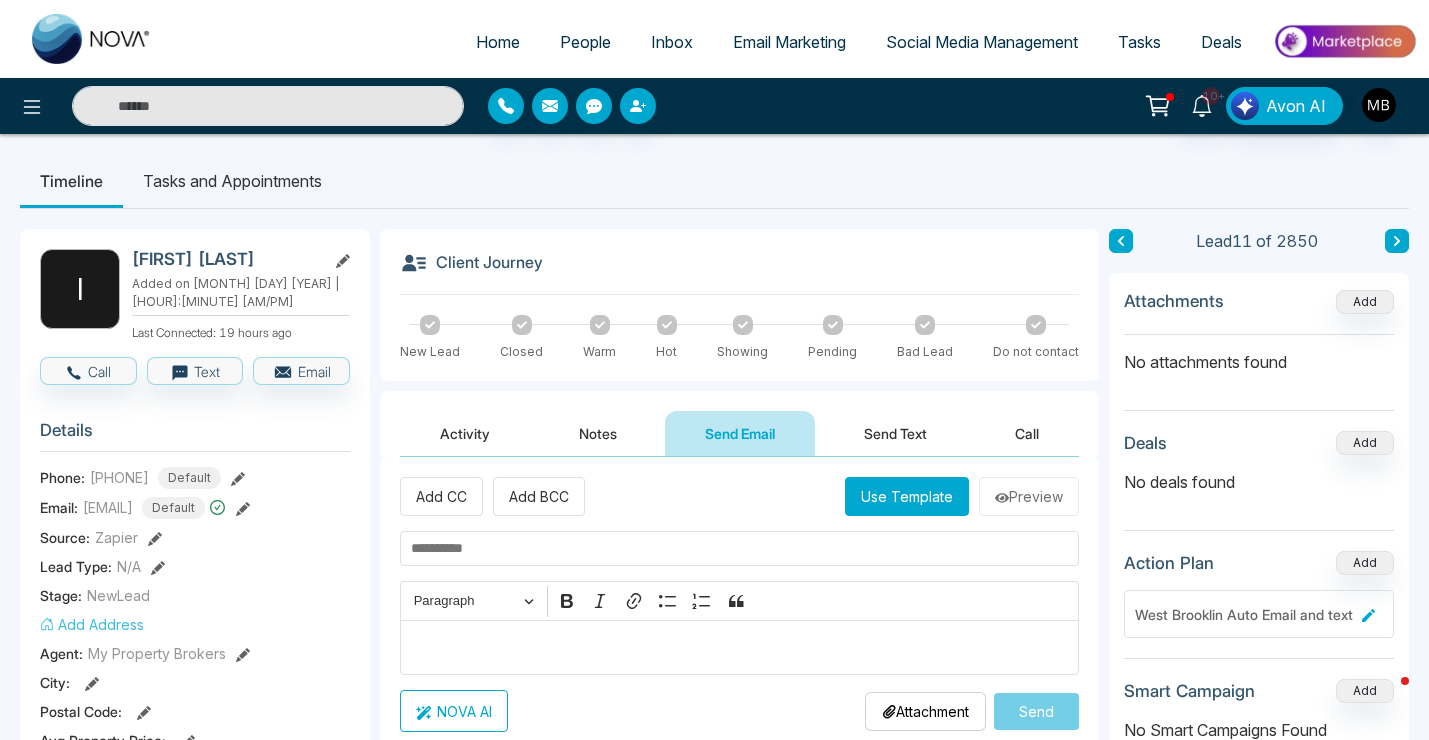 click on "Activity" at bounding box center [465, 433] 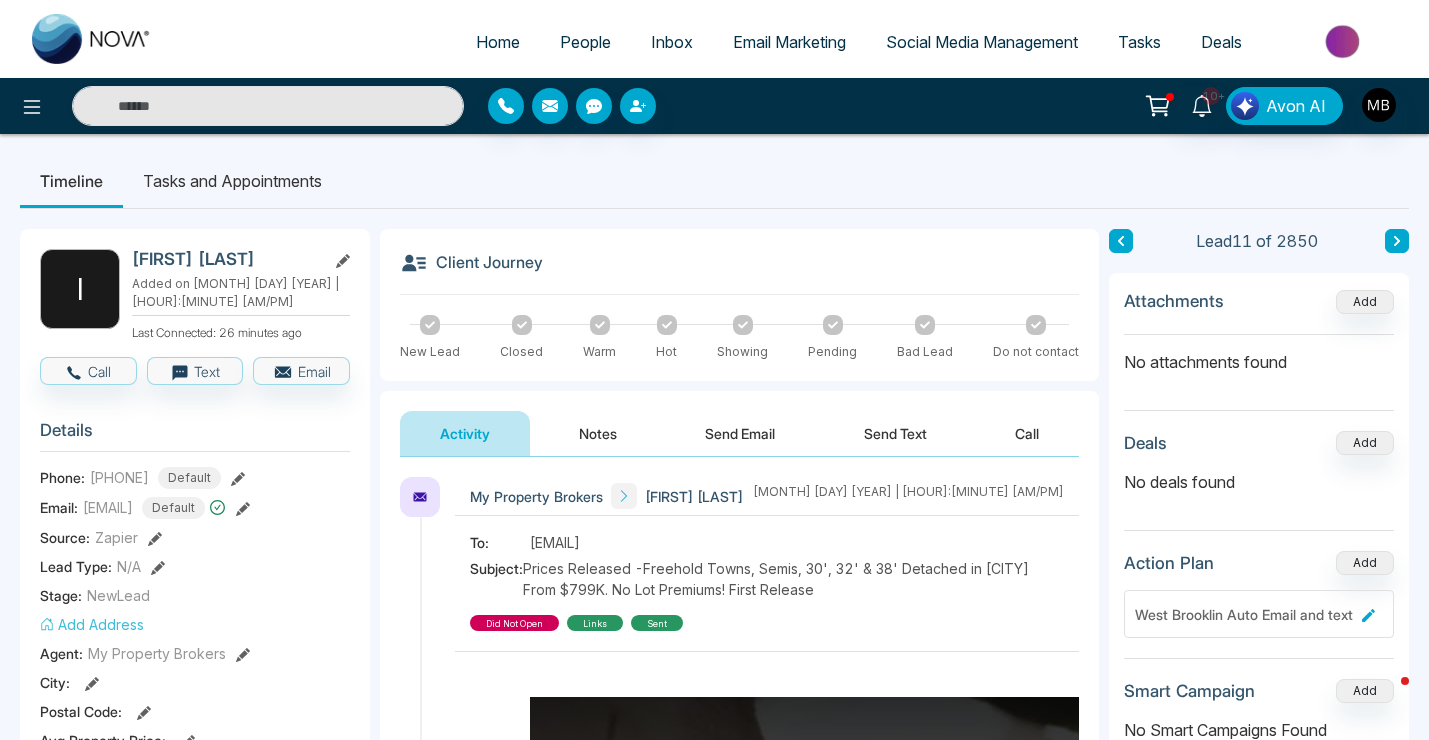 click on "10+ Avon AI" at bounding box center (714, 106) 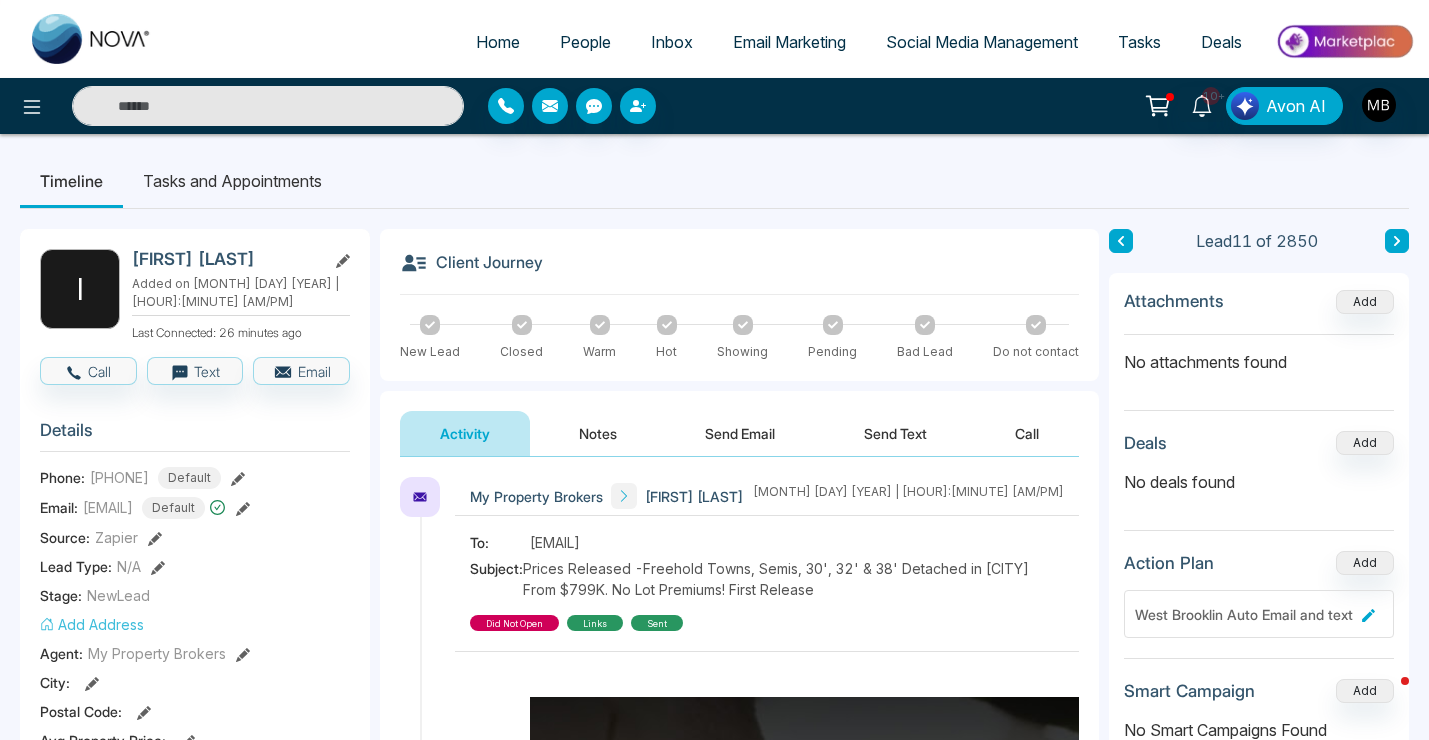 click at bounding box center (268, 106) 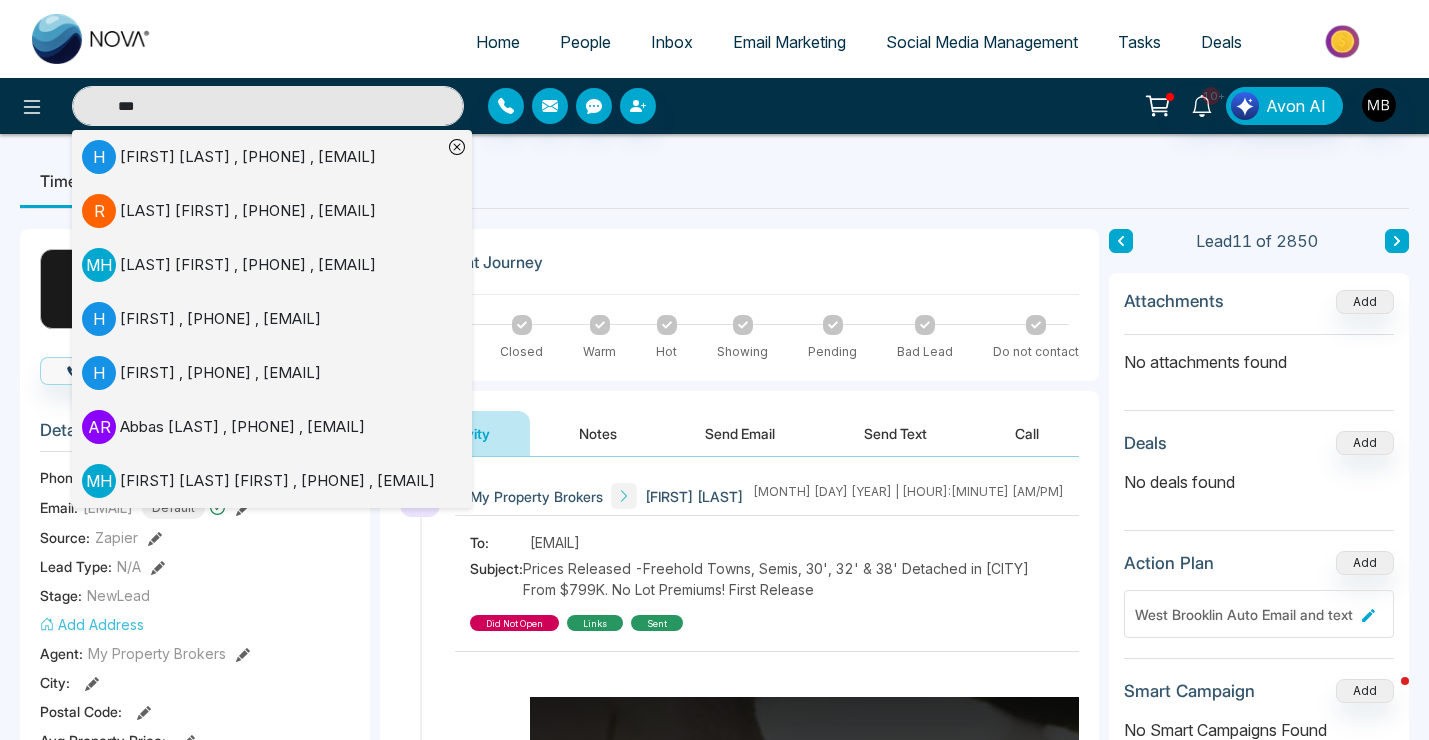 type on "***" 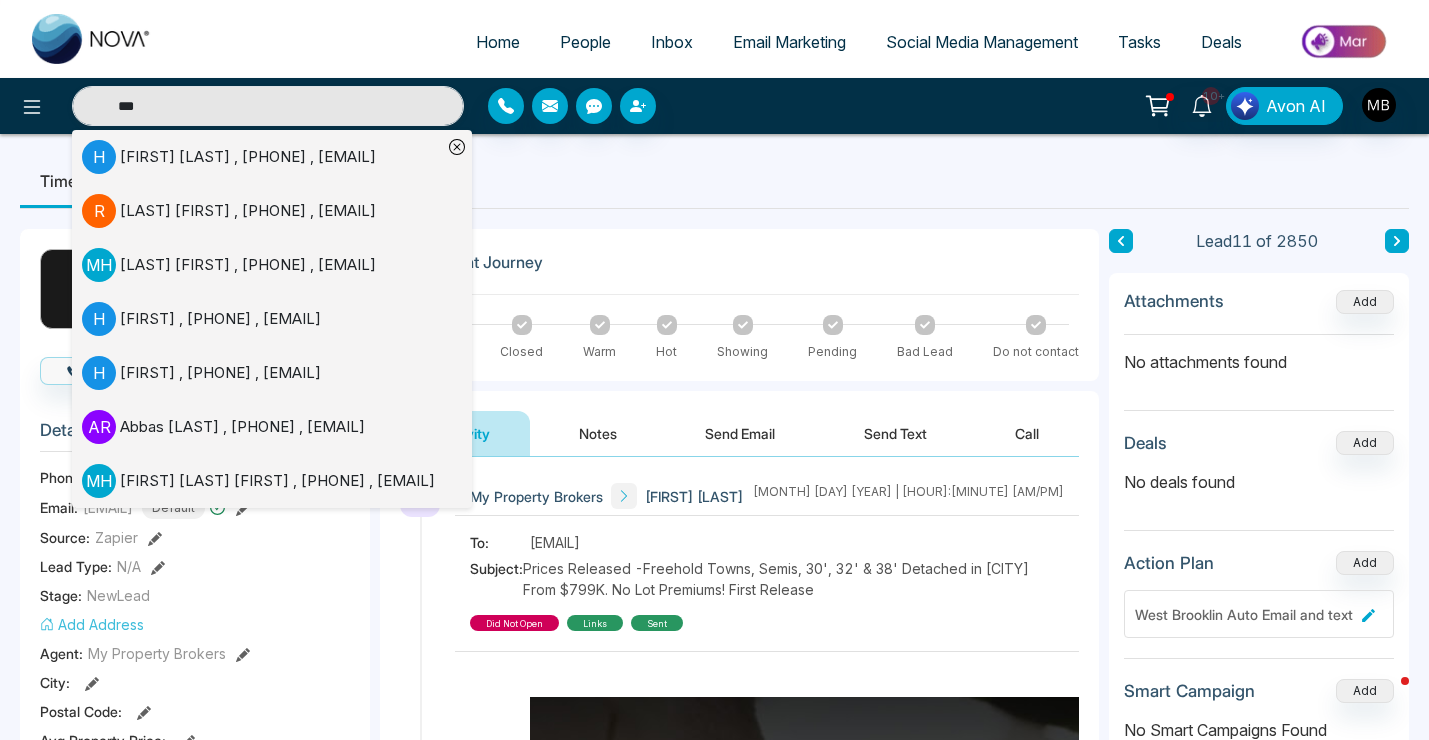 click on "[FIRST] [LAST] , [PHONE] , [EMAIL]" at bounding box center (248, 157) 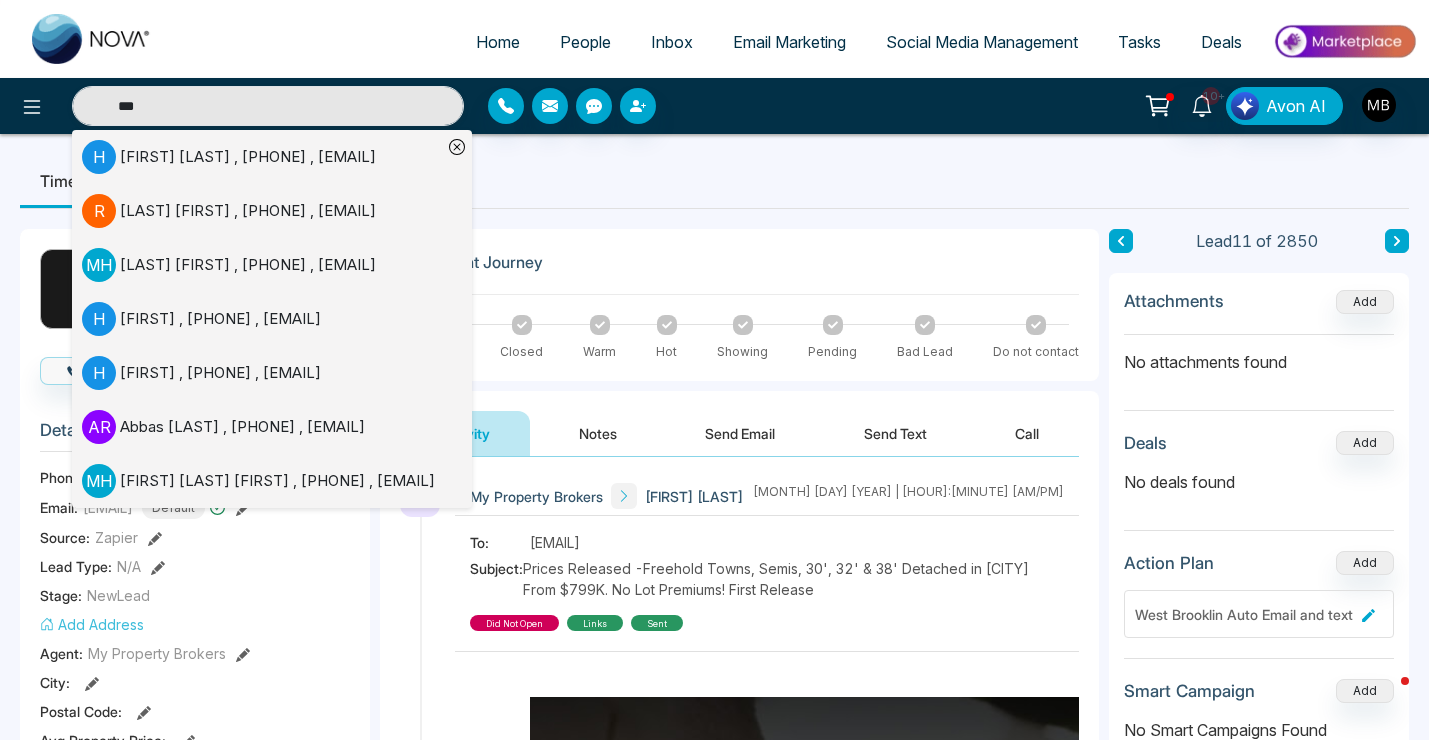 type 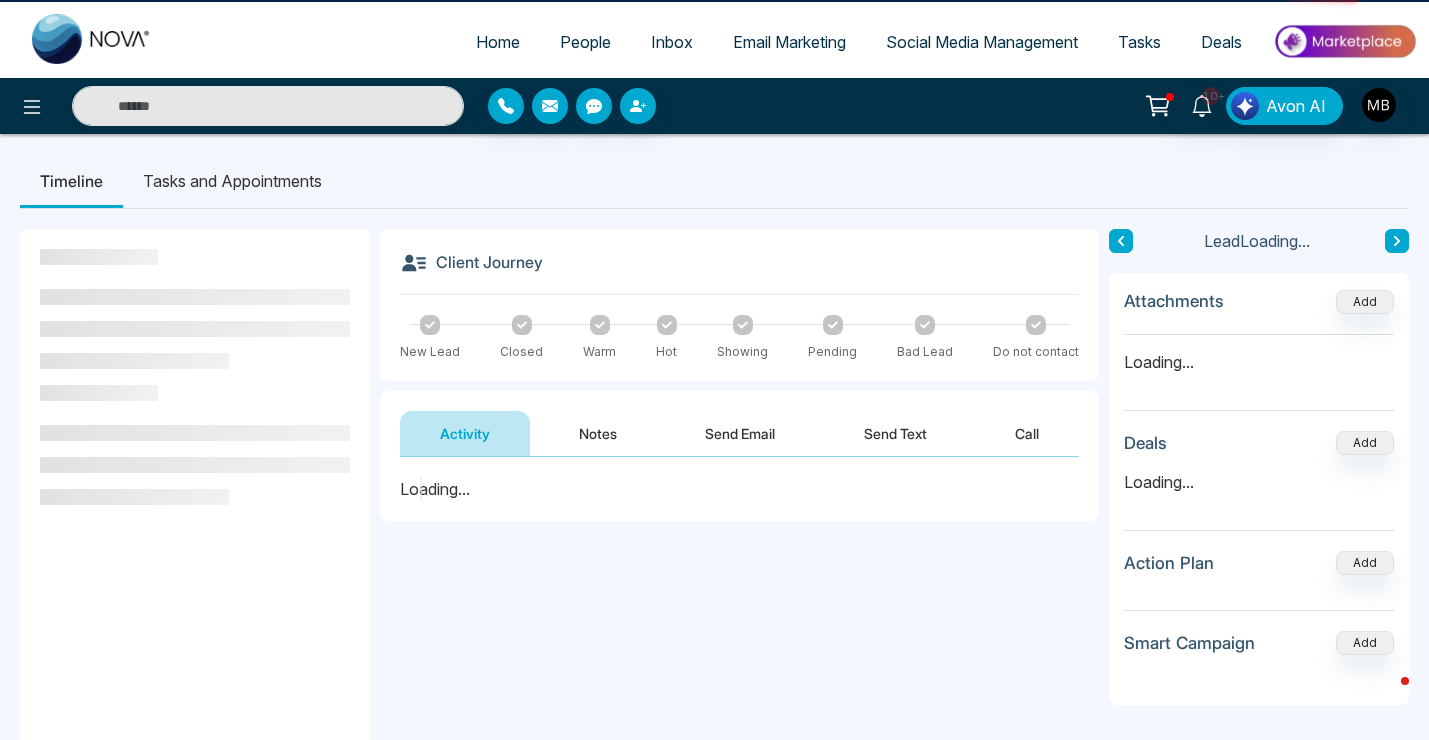 click on "Notes" at bounding box center [598, 433] 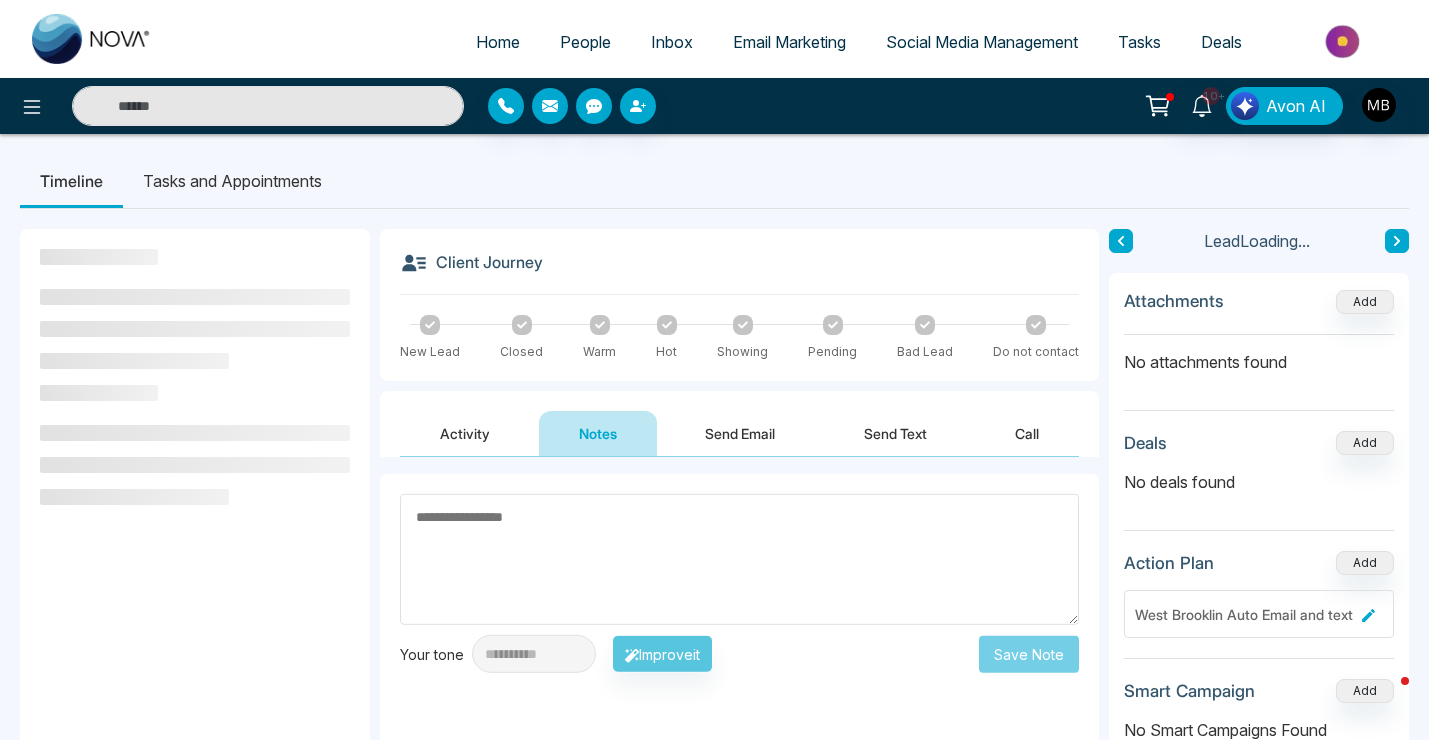 click at bounding box center [739, 559] 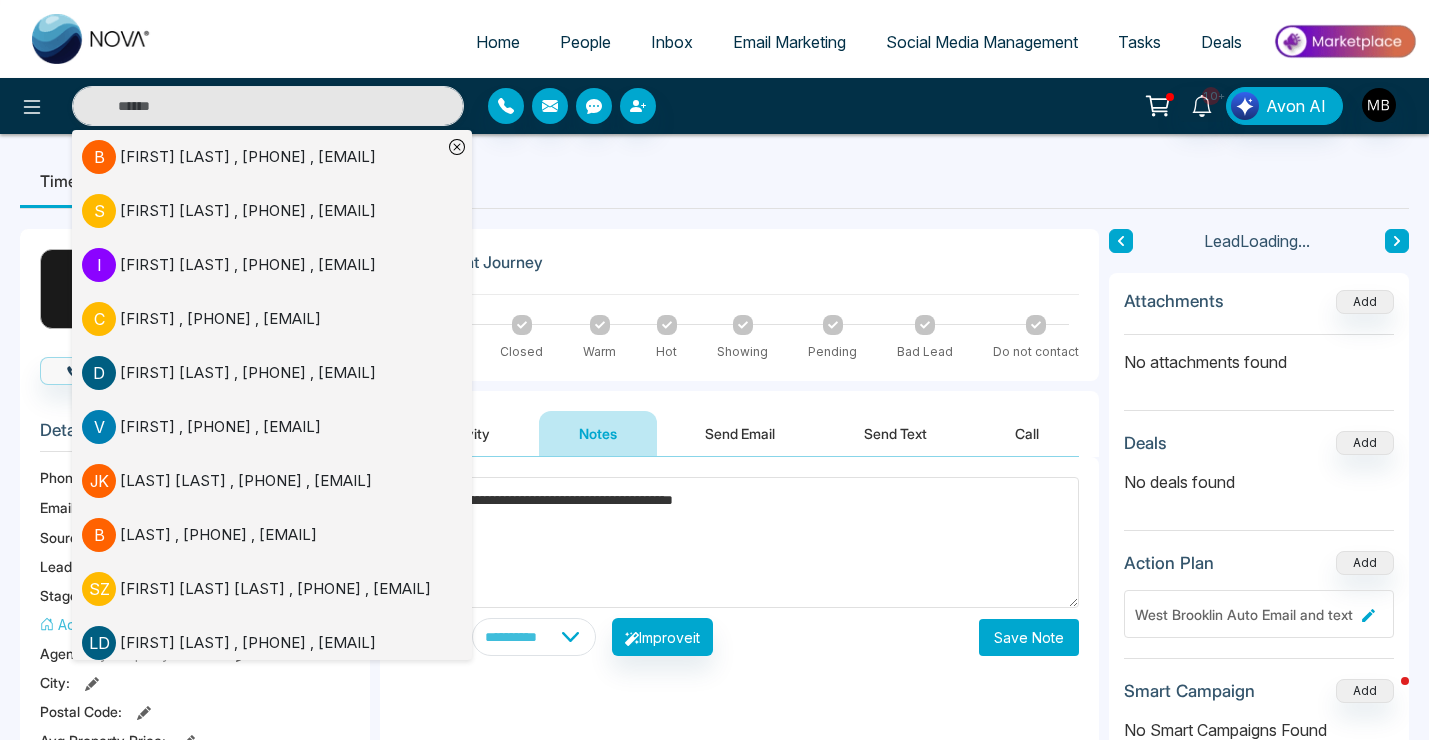 type on "**********" 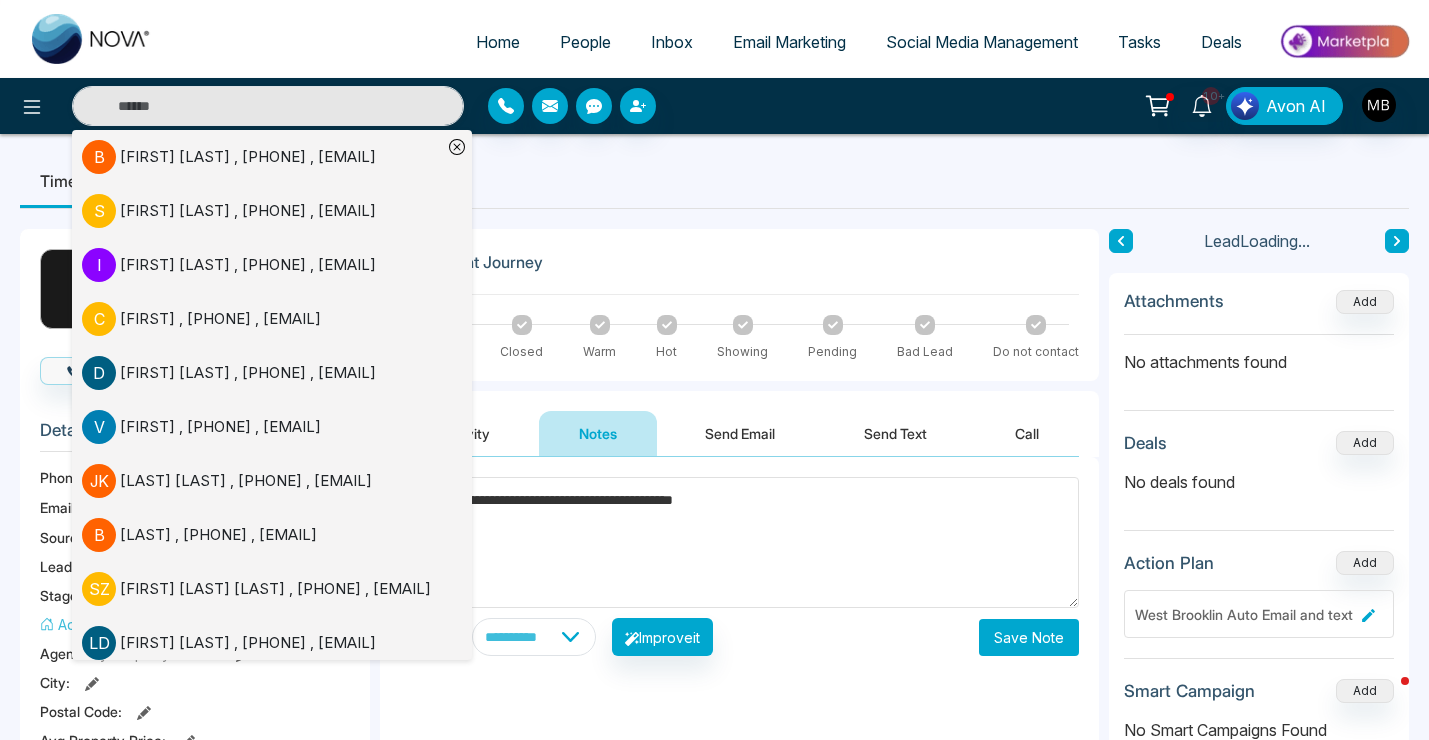 click on "Save Note" at bounding box center [1029, 637] 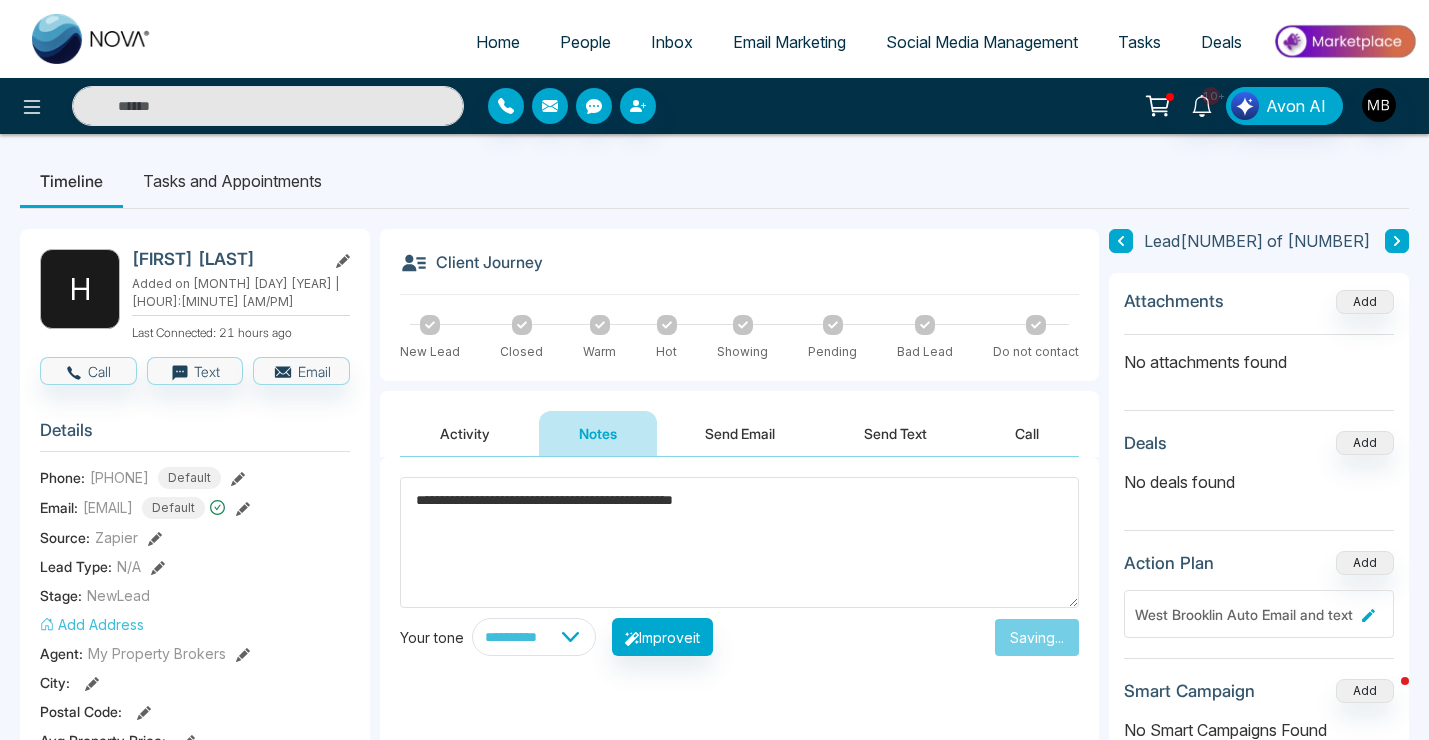 type 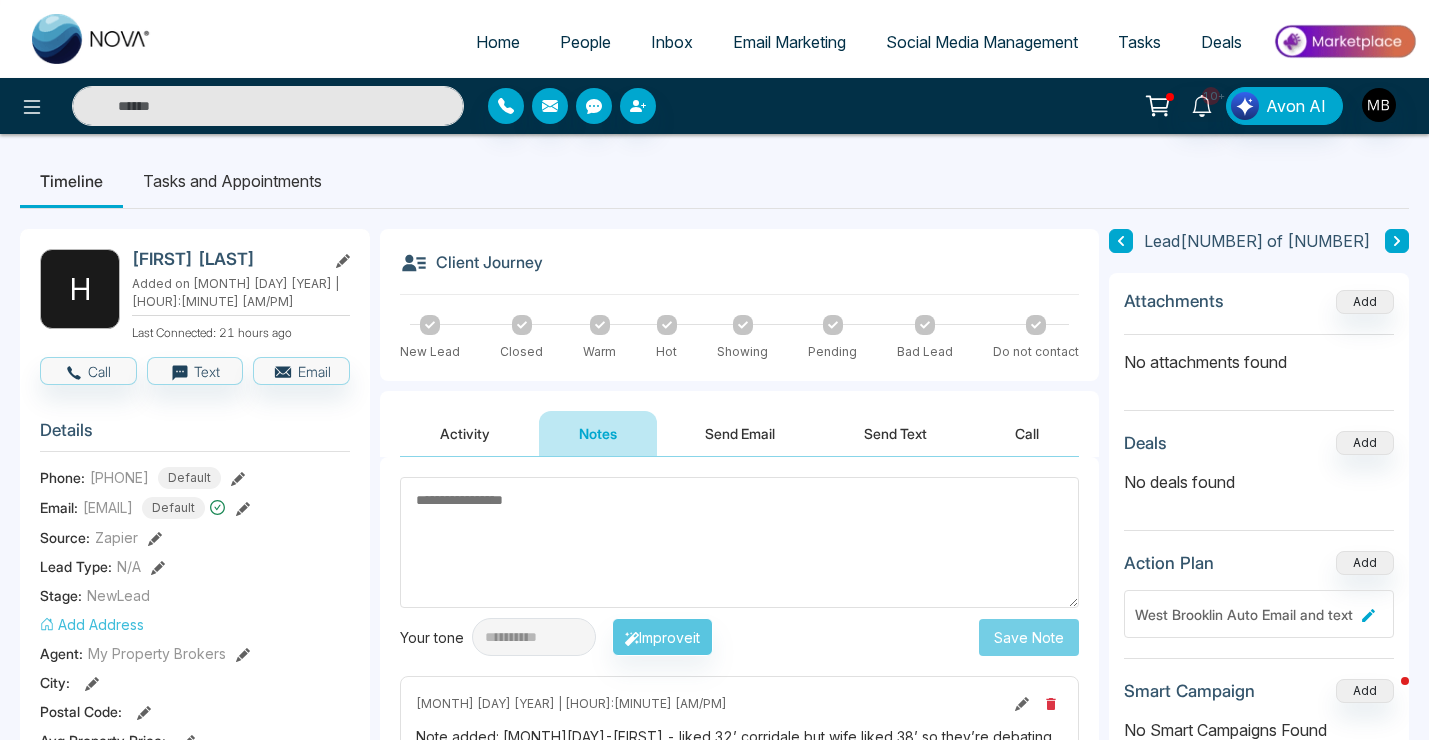 click at bounding box center (268, 106) 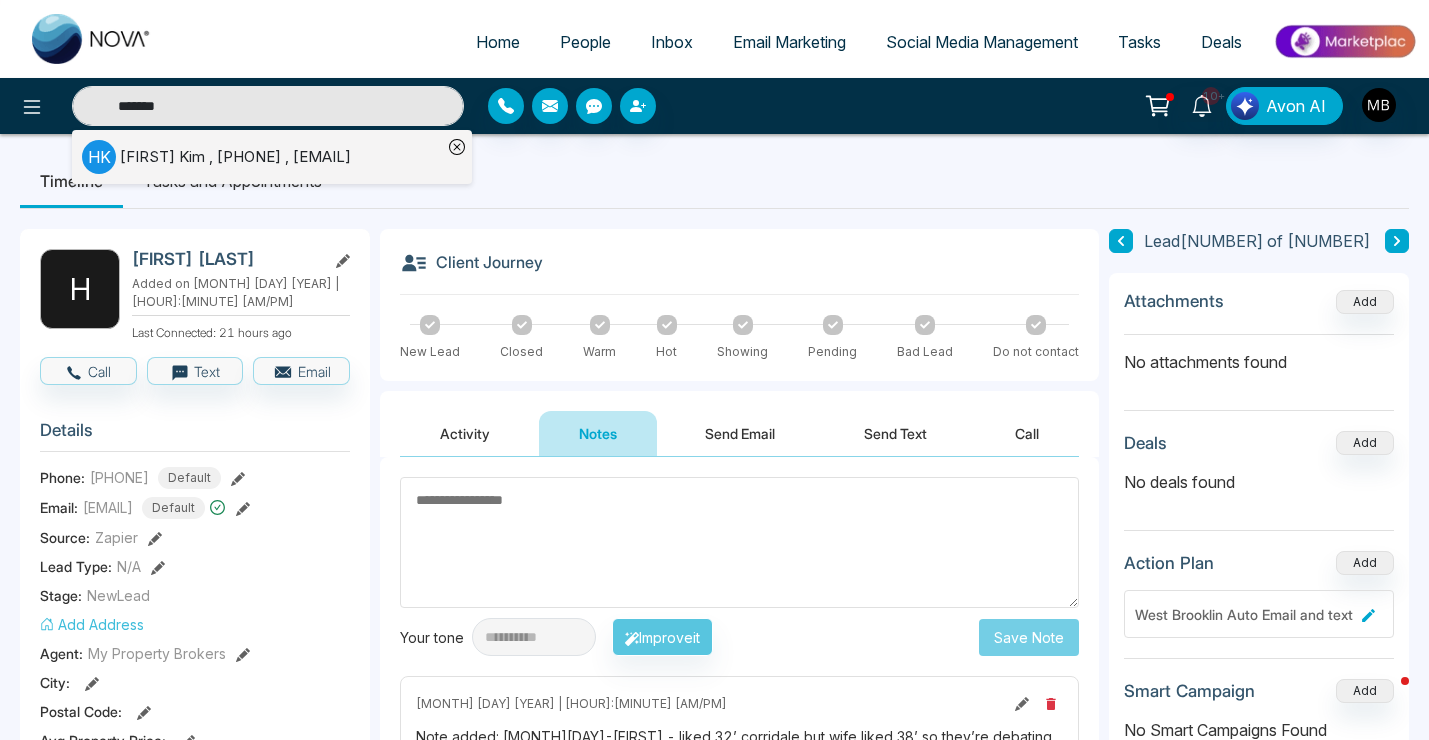 type on "*******" 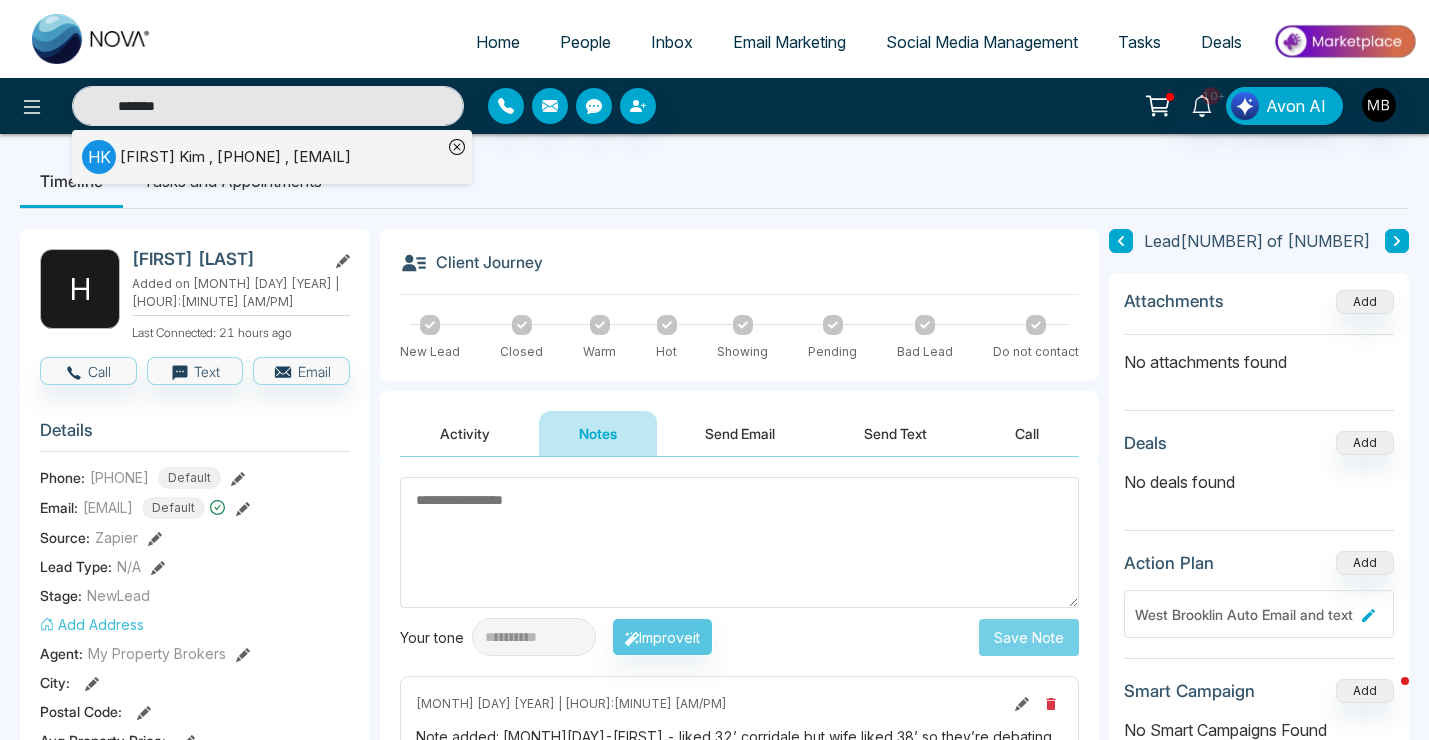 click on "[FIRST] [LAST] , [PHONE] , [EMAIL]" at bounding box center [235, 157] 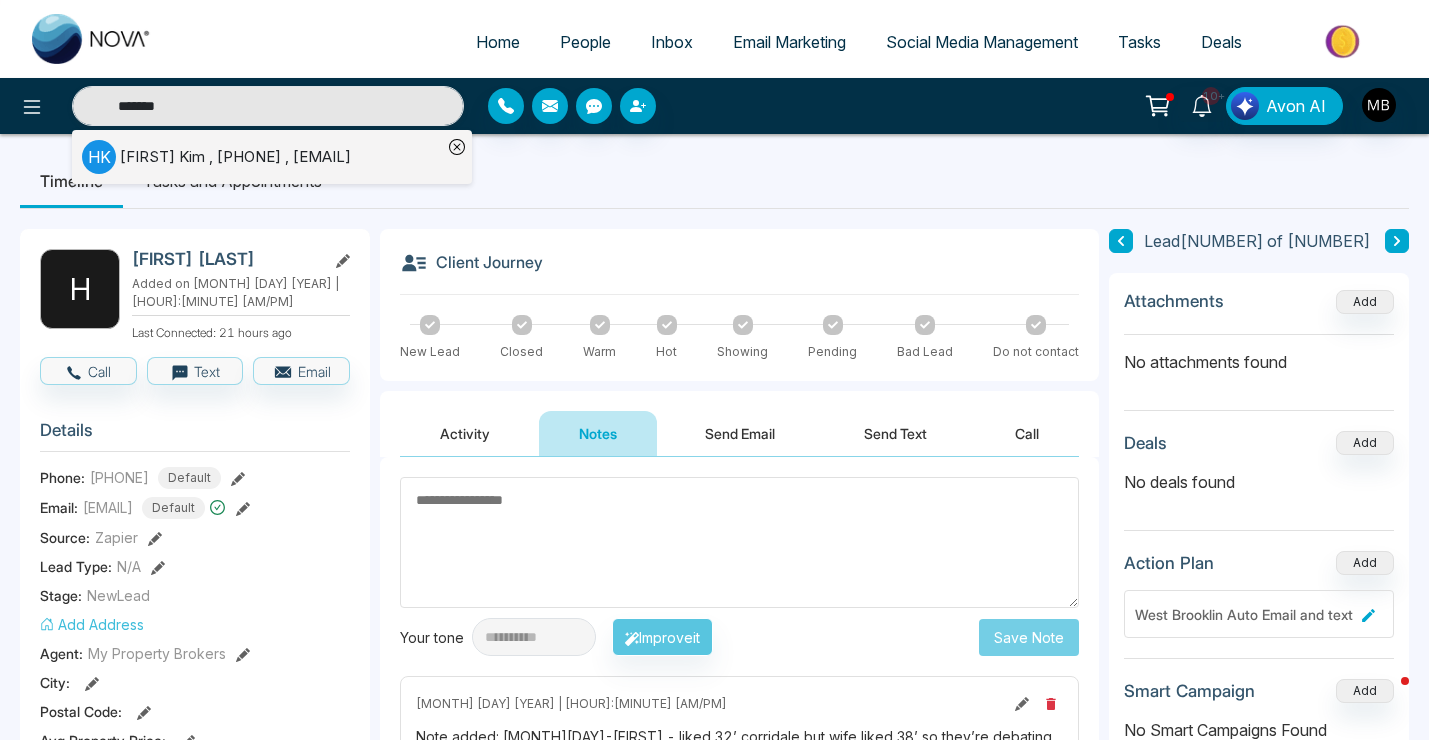 type 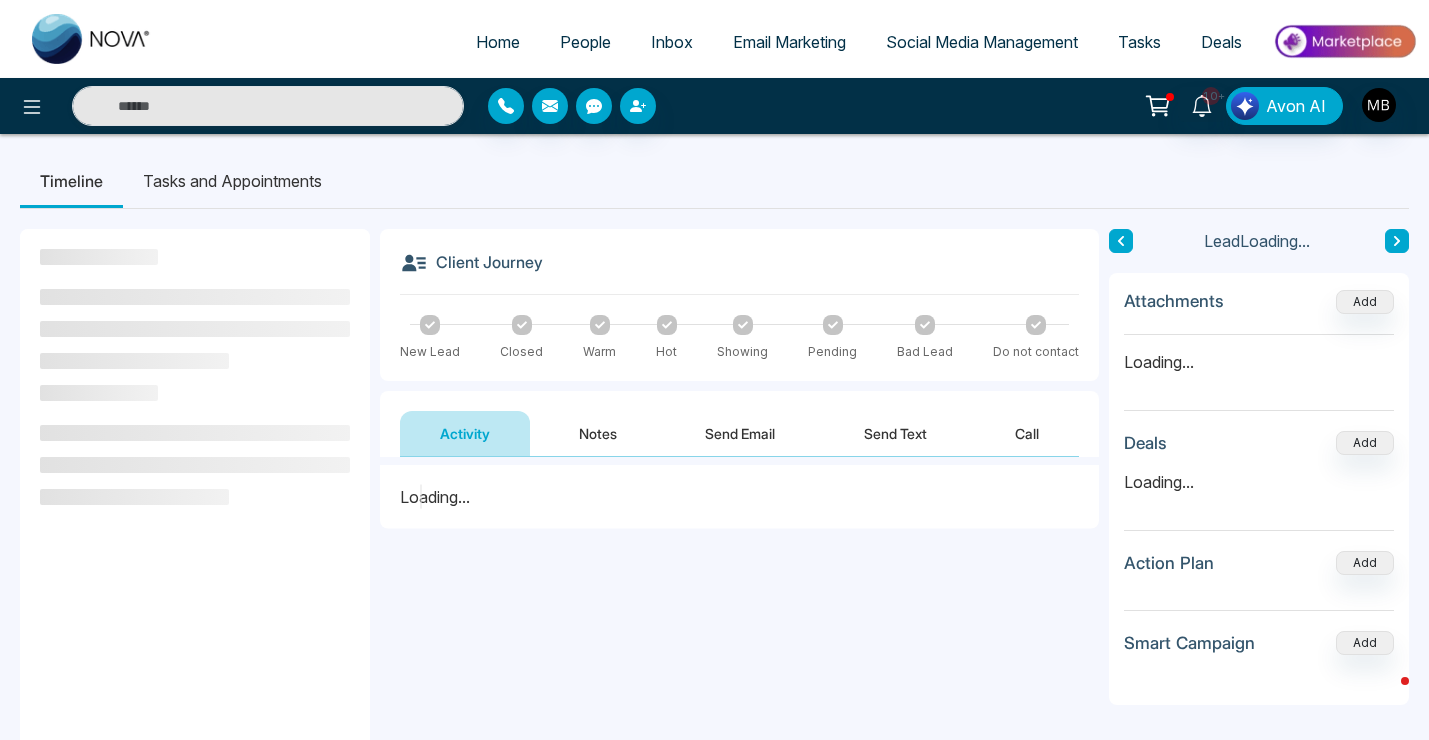 click on "Notes" at bounding box center [598, 433] 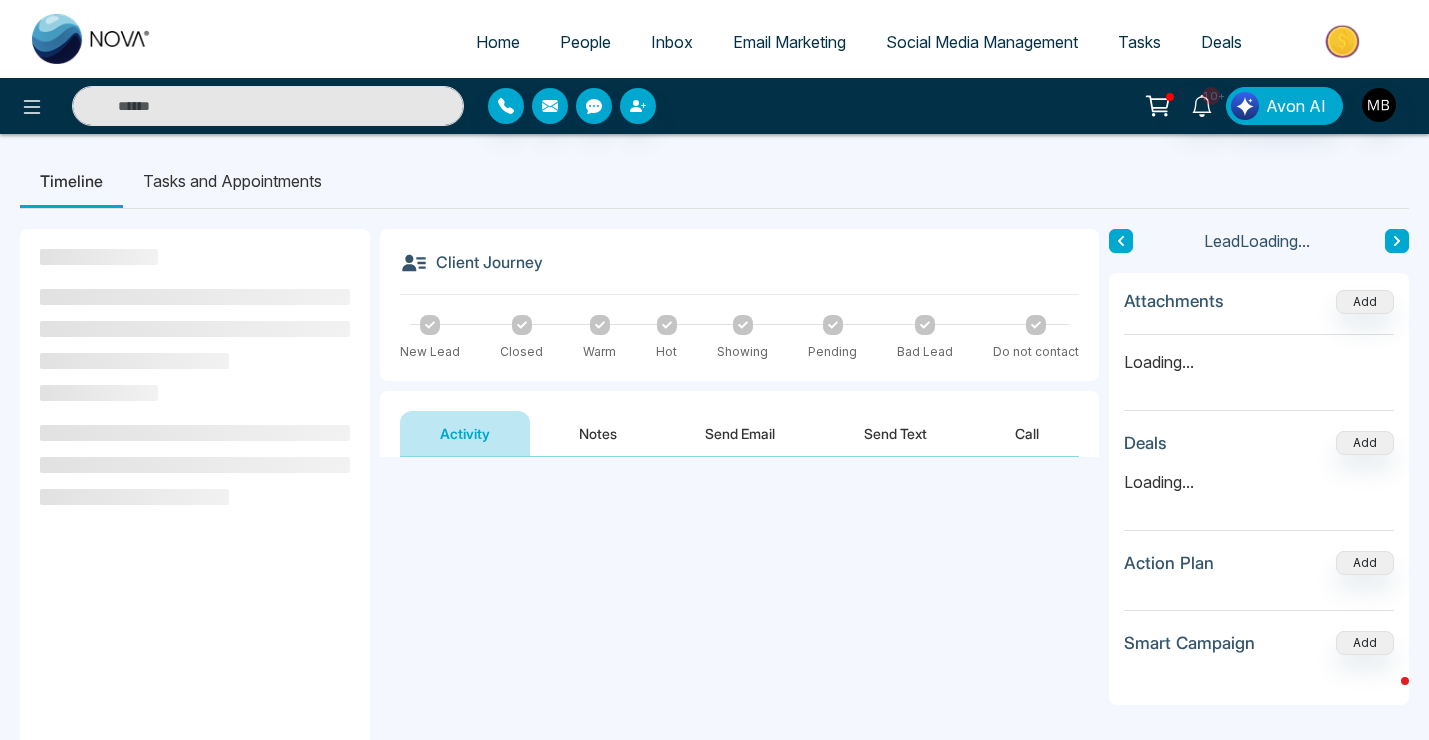 type 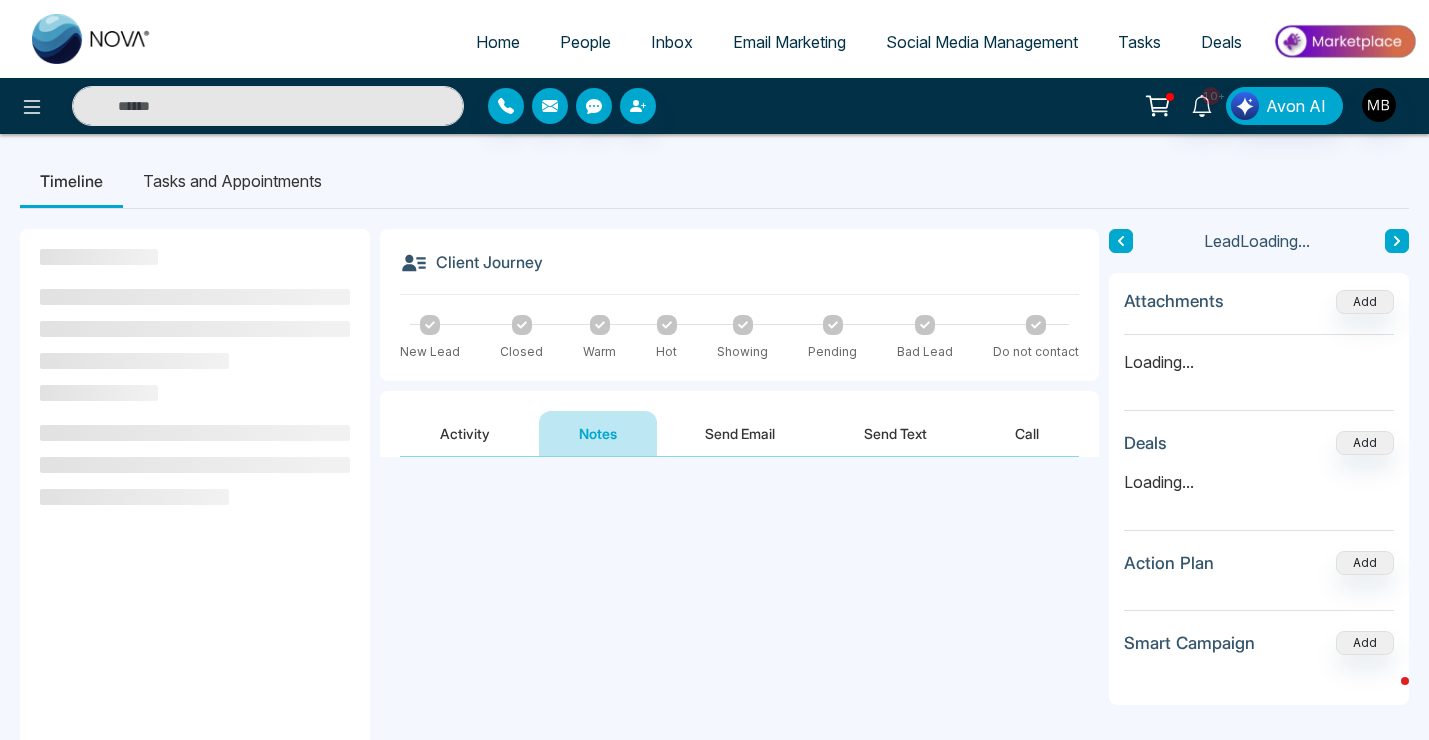 click at bounding box center (739, 542) 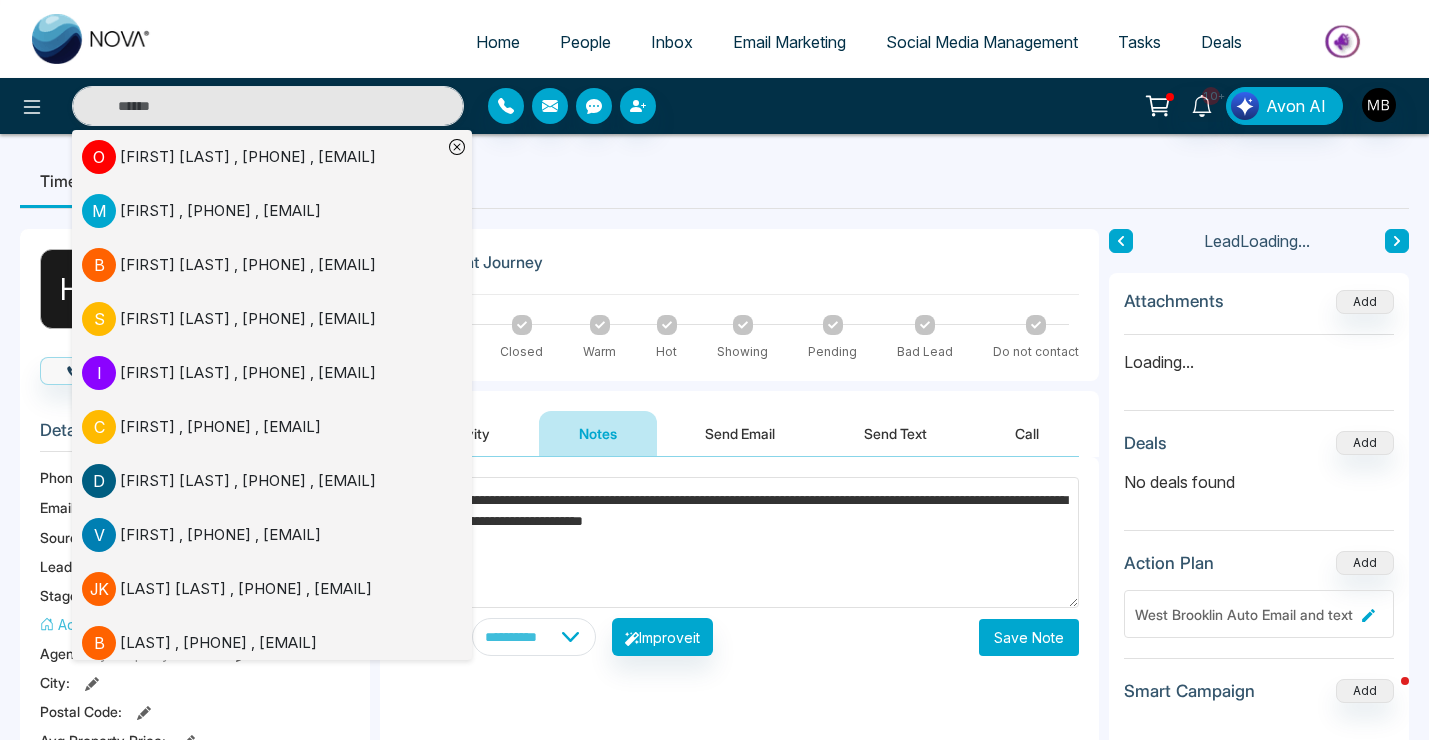 type on "**********" 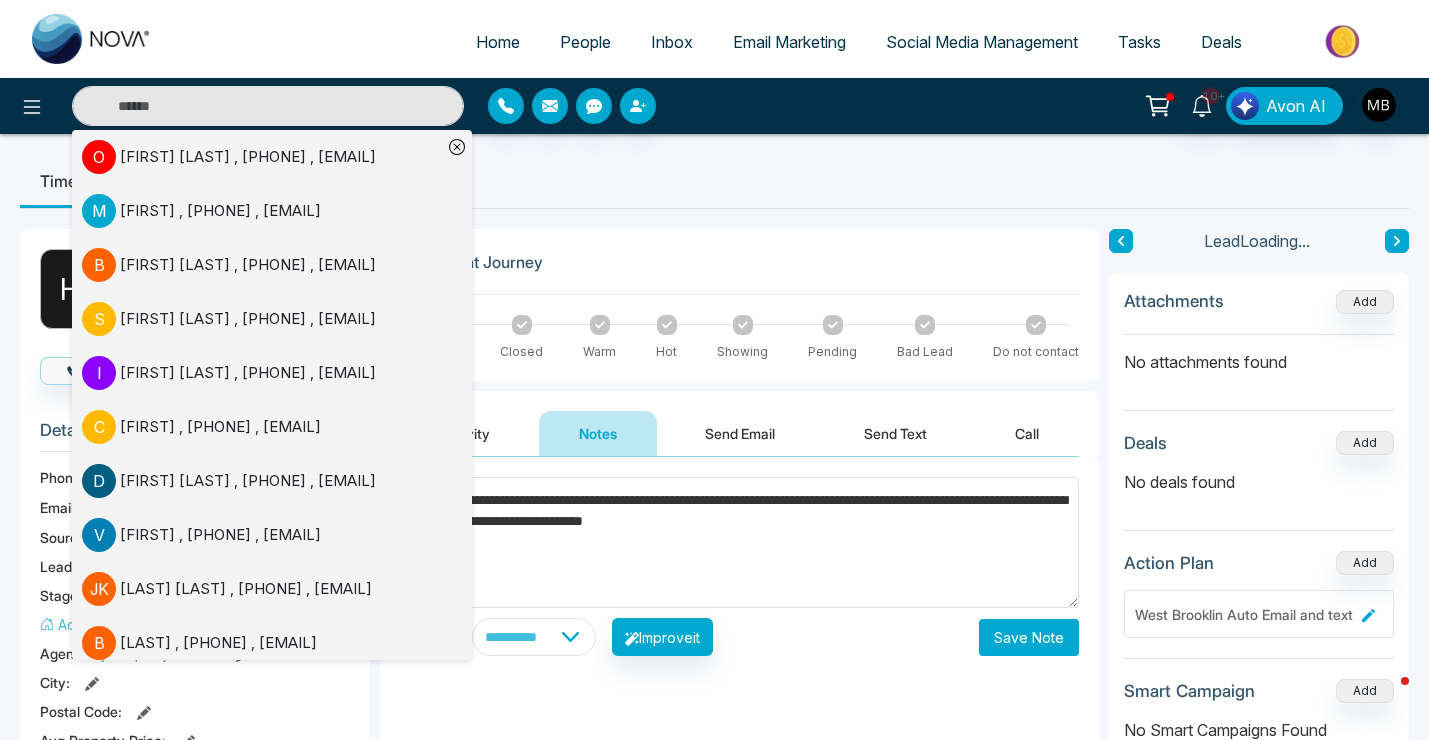 click on "Save Note" at bounding box center [1029, 637] 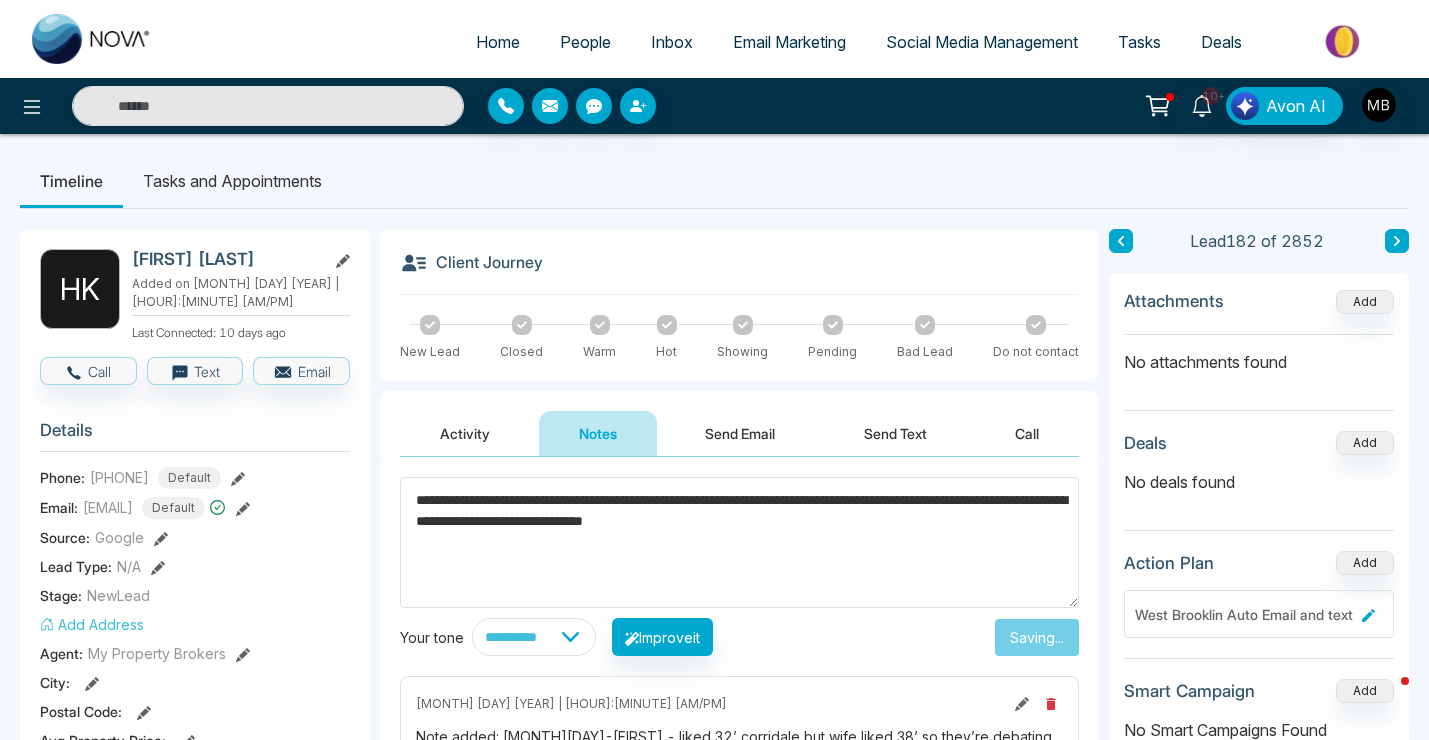 type 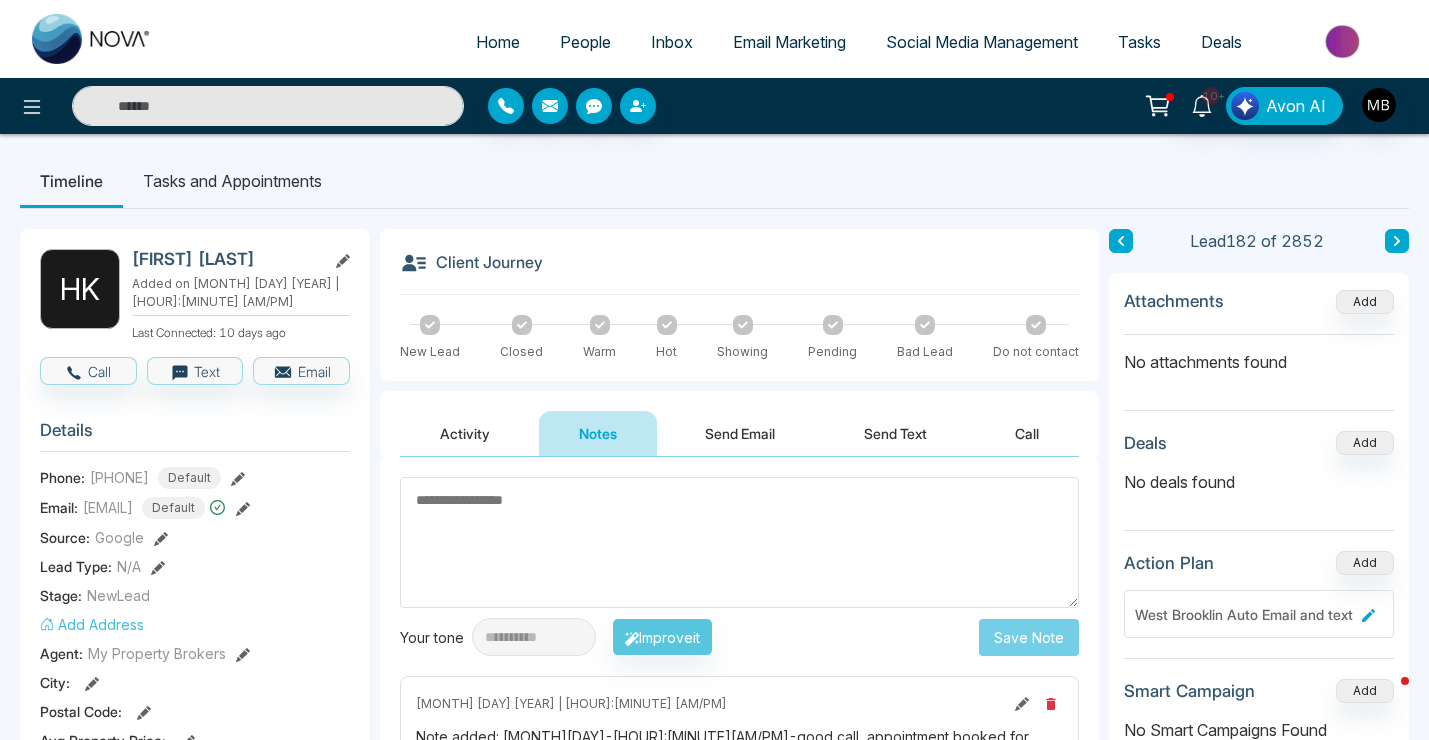 click at bounding box center (268, 106) 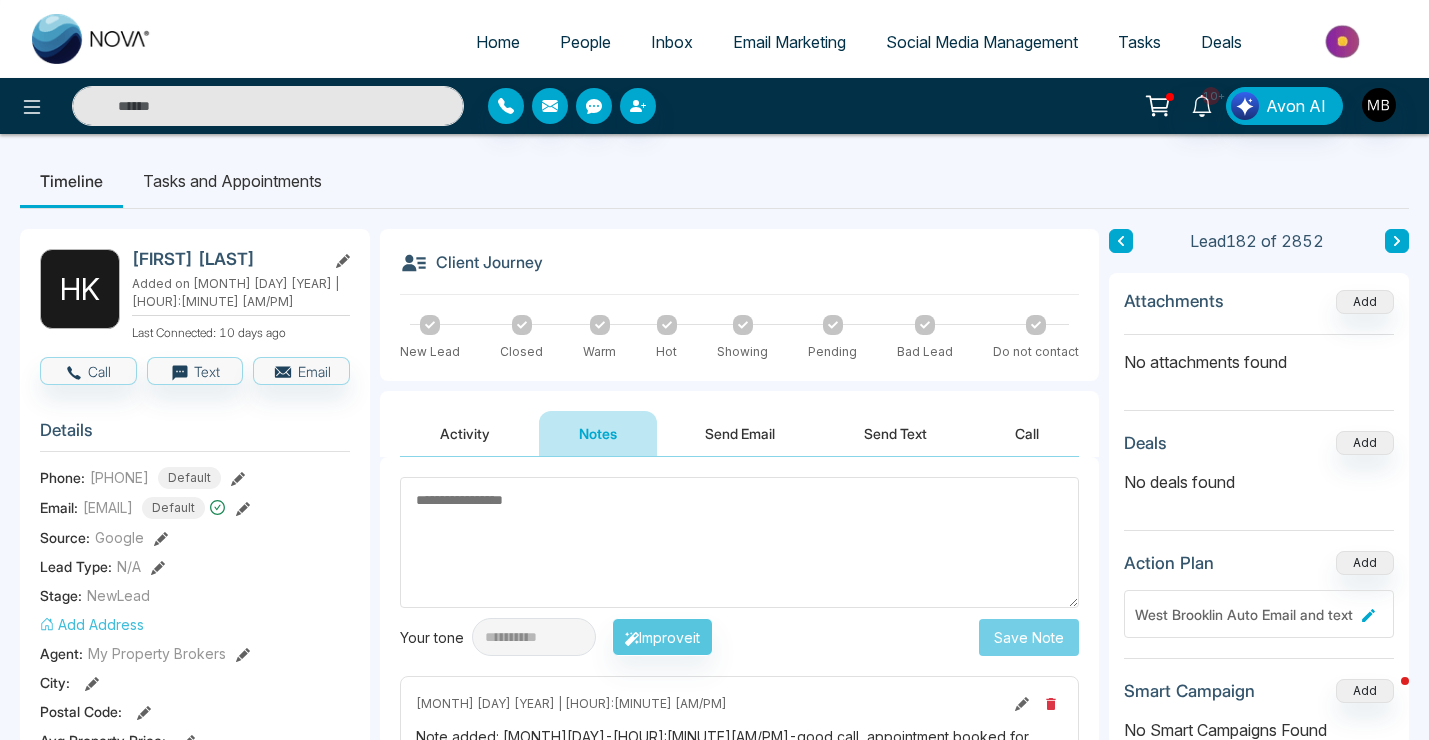 paste on "**********" 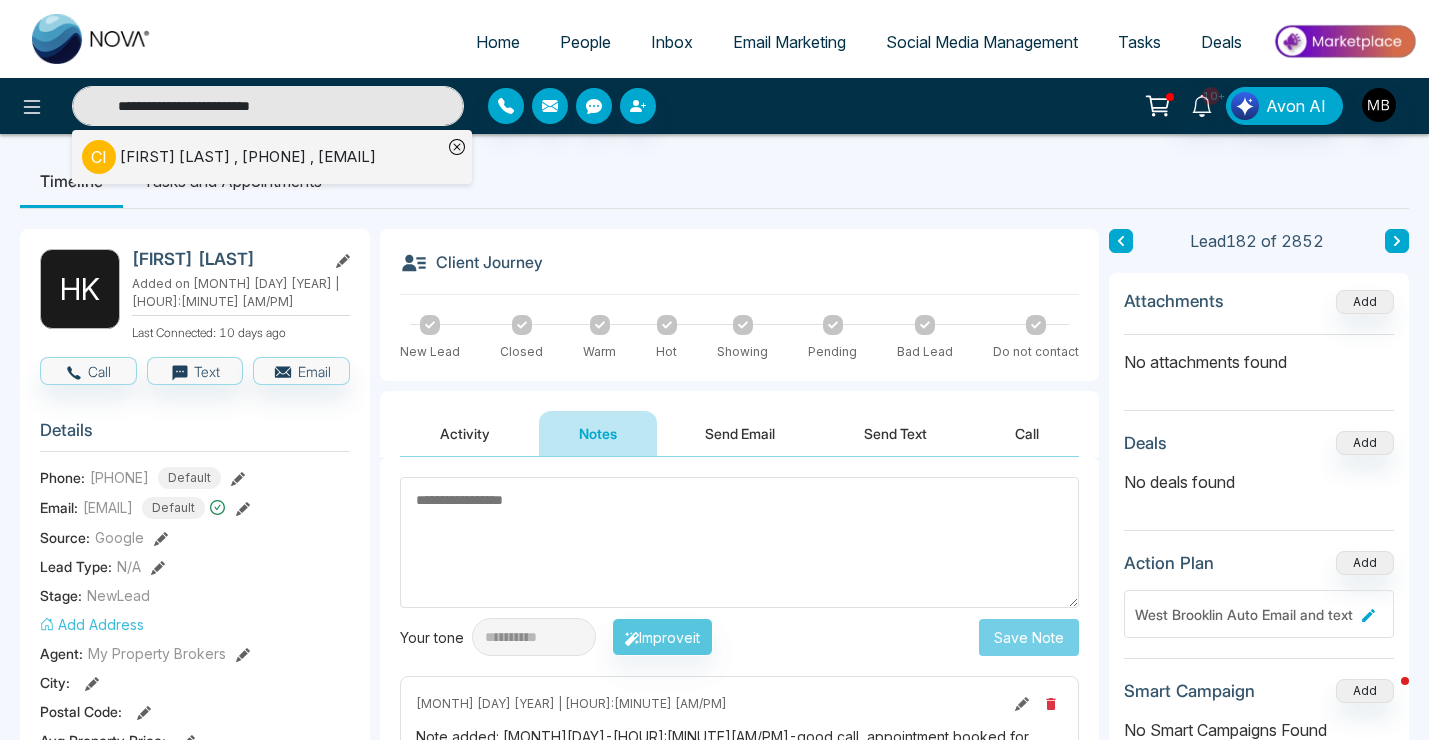 type on "**********" 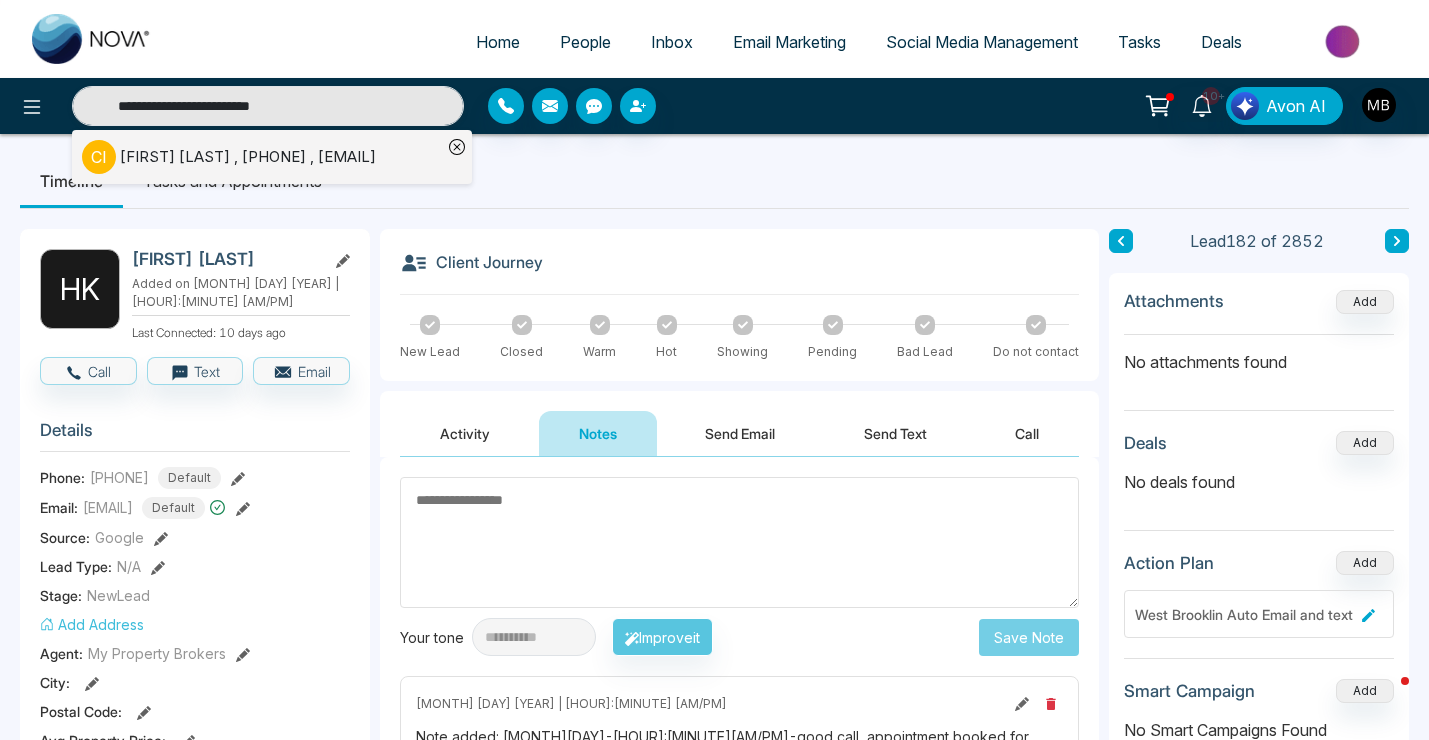 click on "[FIRST] [LAST] , [PHONE] , [EMAIL]" at bounding box center [248, 157] 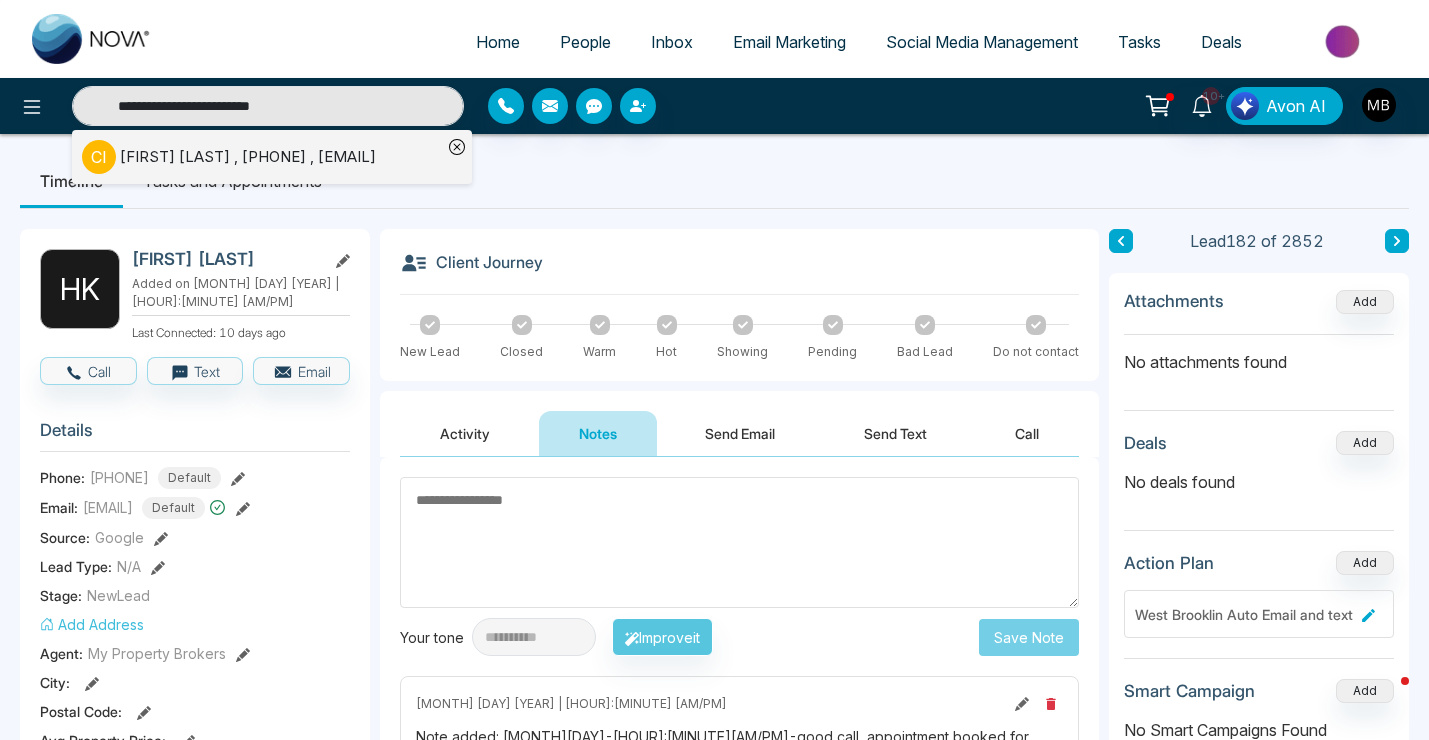 type 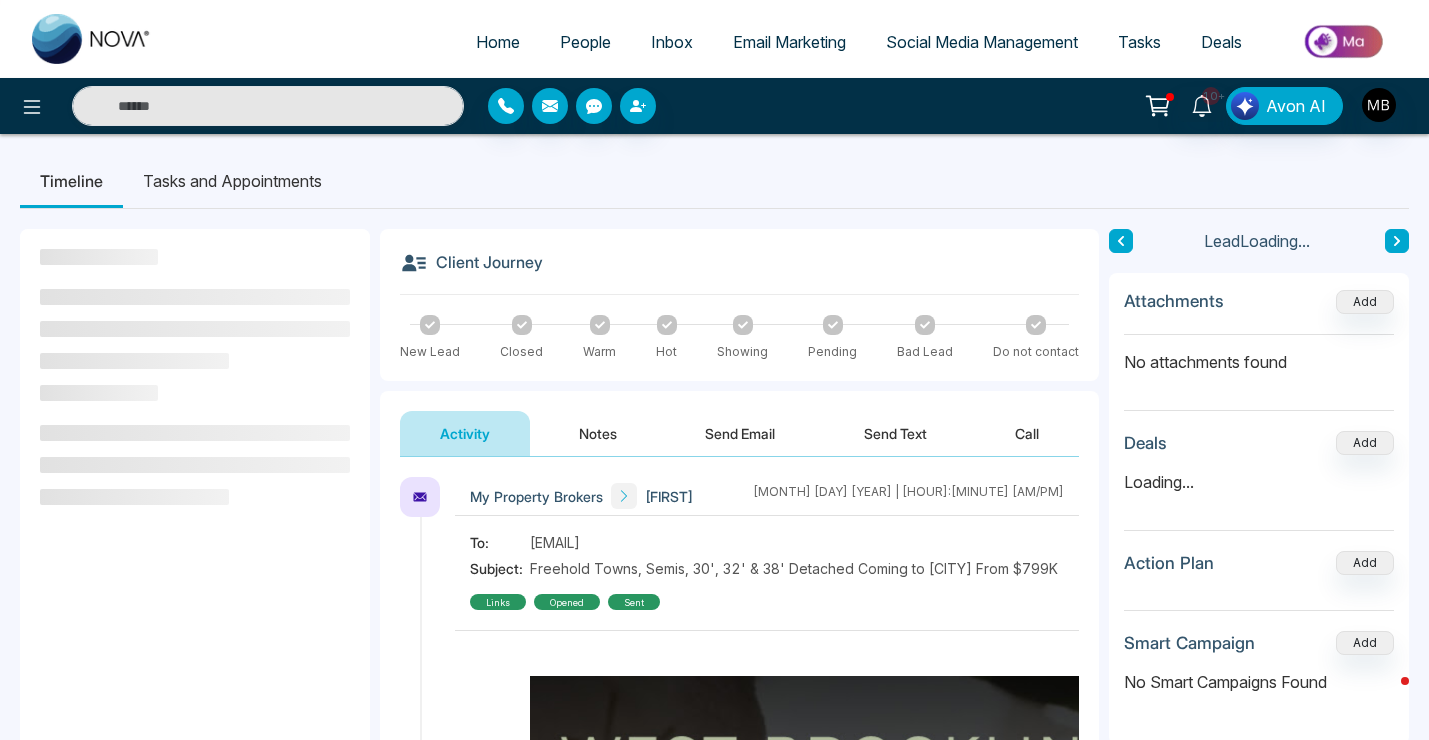 click on "Send Email" at bounding box center [740, 433] 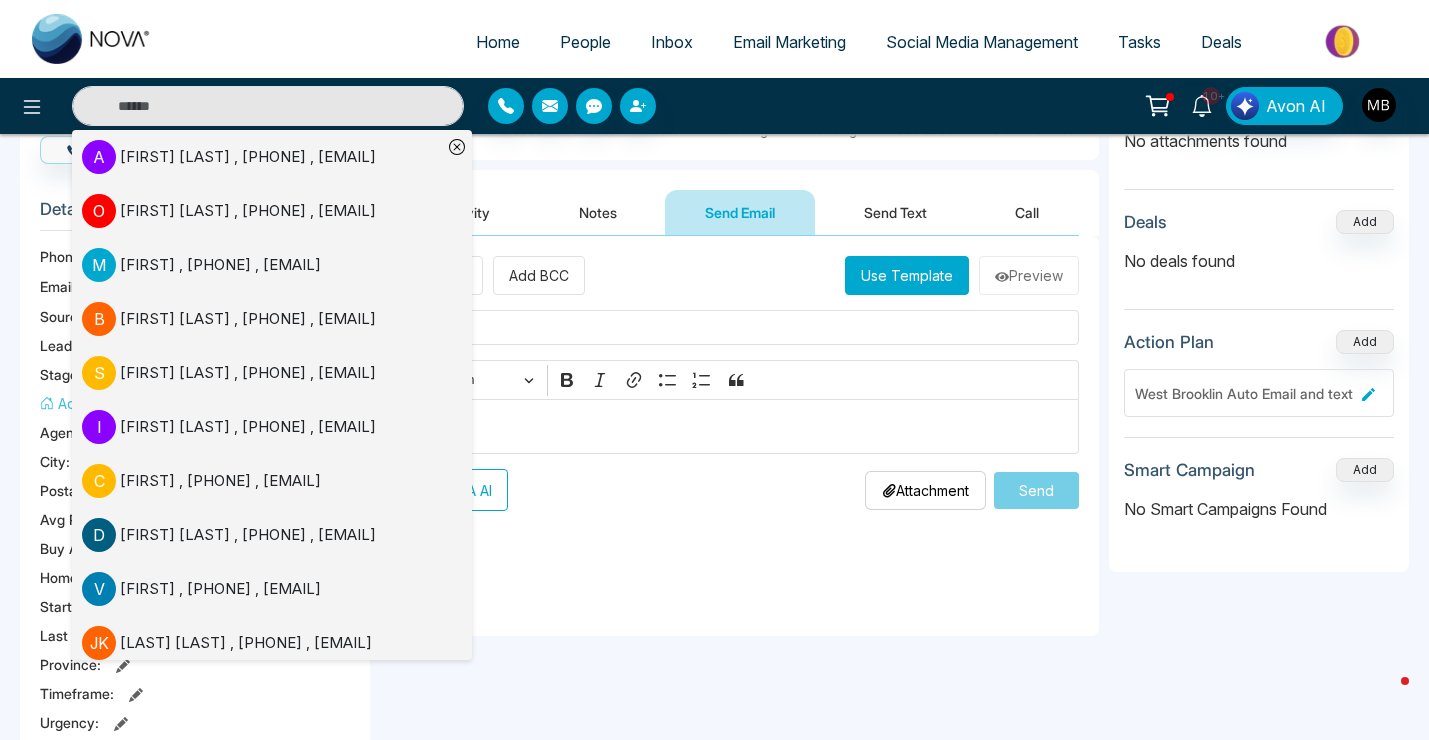 scroll, scrollTop: 230, scrollLeft: 0, axis: vertical 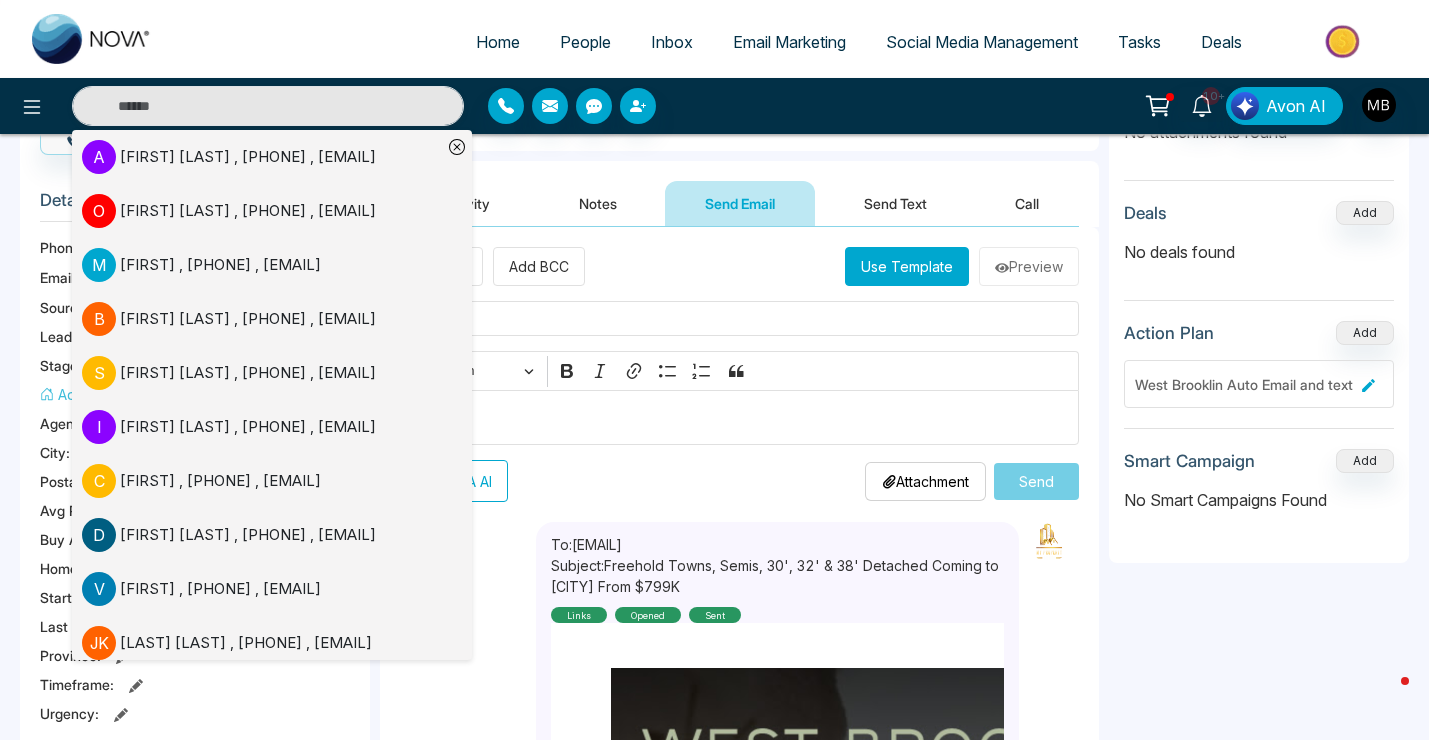 click on "Use Template" at bounding box center [907, 266] 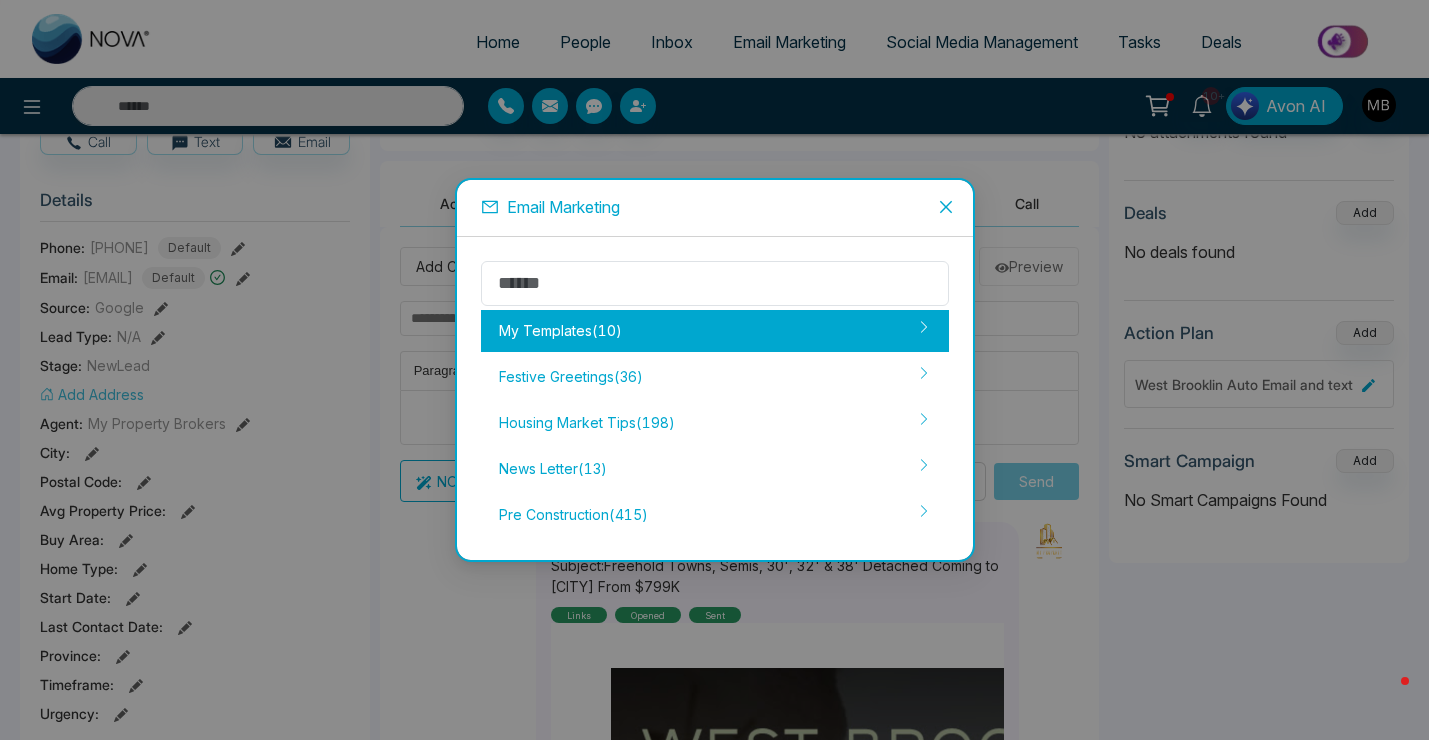 click on "My Templates  ( 10 )" at bounding box center [715, 331] 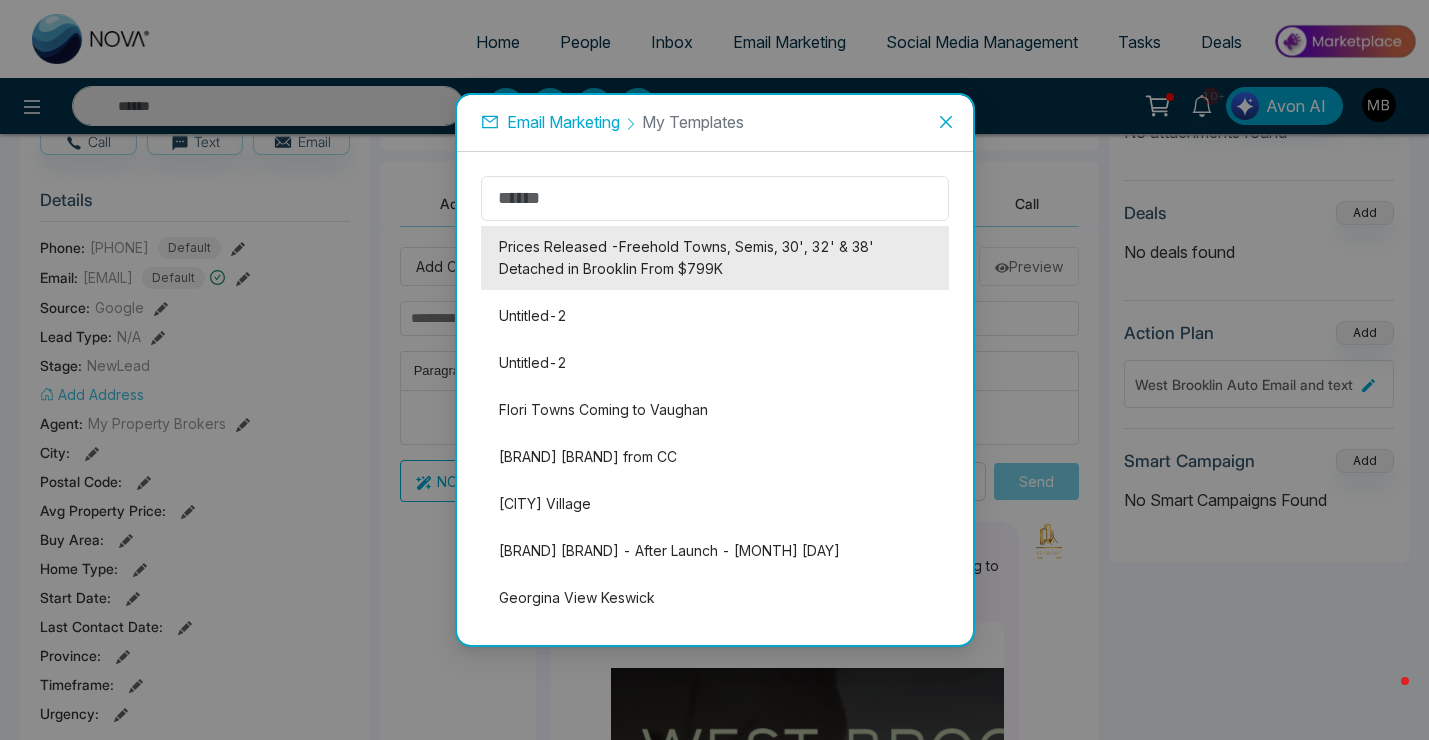 click on "Prices Released -Freehold Towns, Semis, 30', 32' & 38' Detached in Brooklin From $799K" at bounding box center [715, 258] 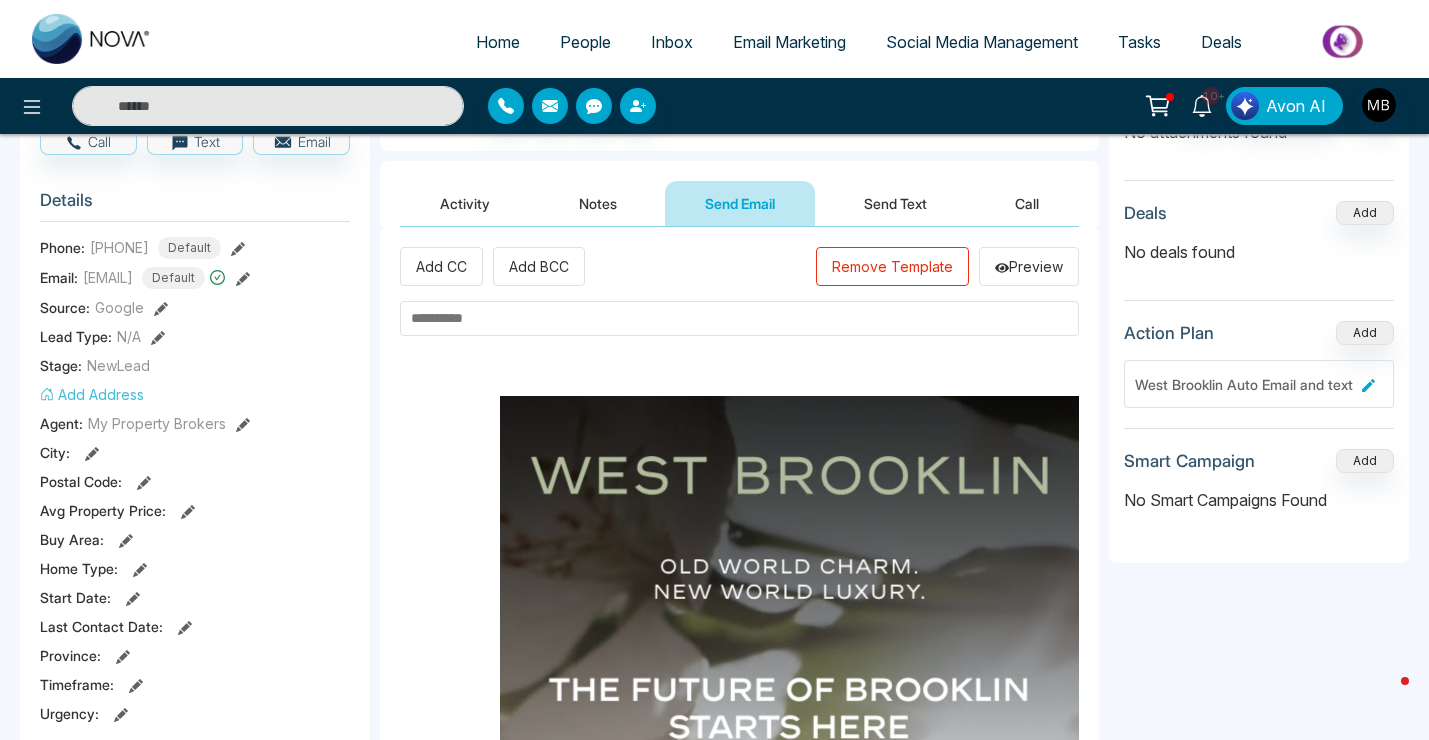 click at bounding box center (739, 318) 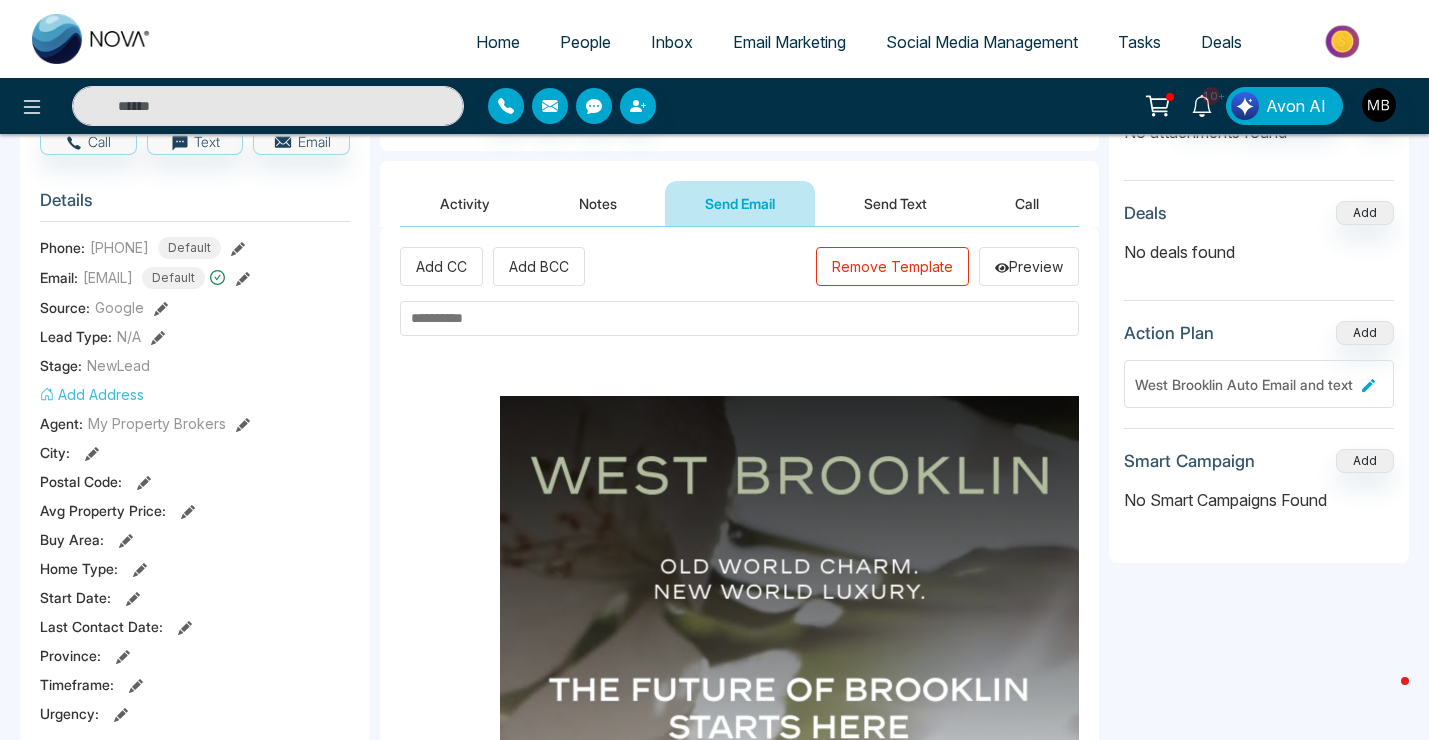 paste on "**********" 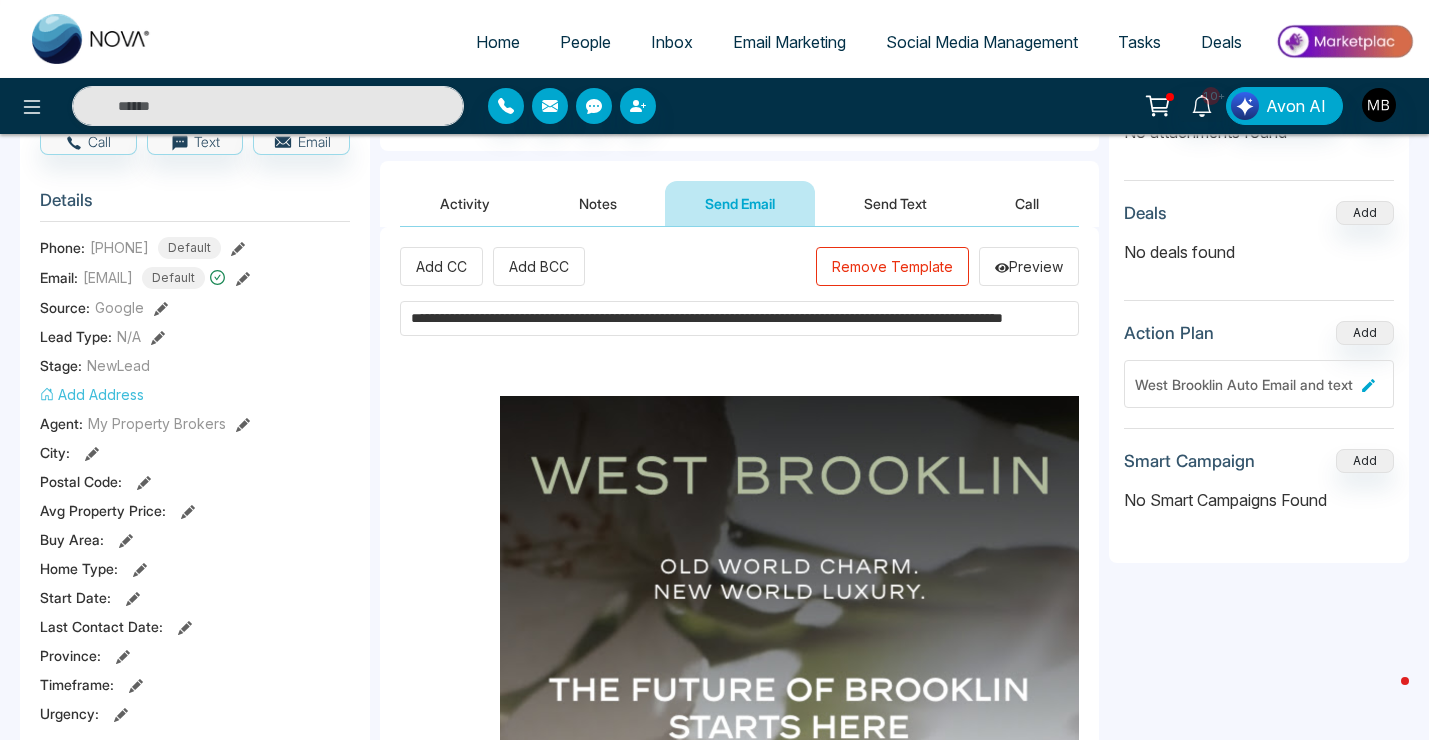 scroll, scrollTop: 0, scrollLeft: 148, axis: horizontal 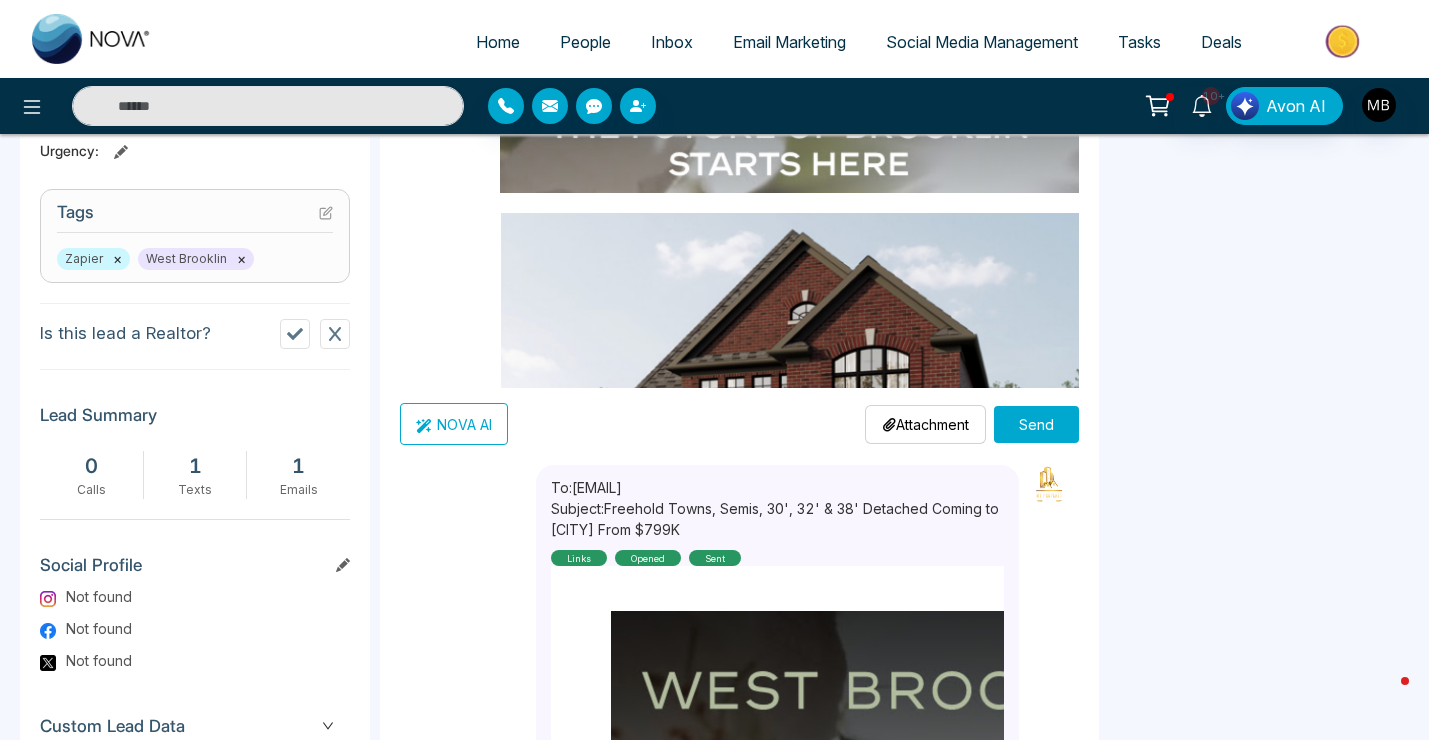 type on "**********" 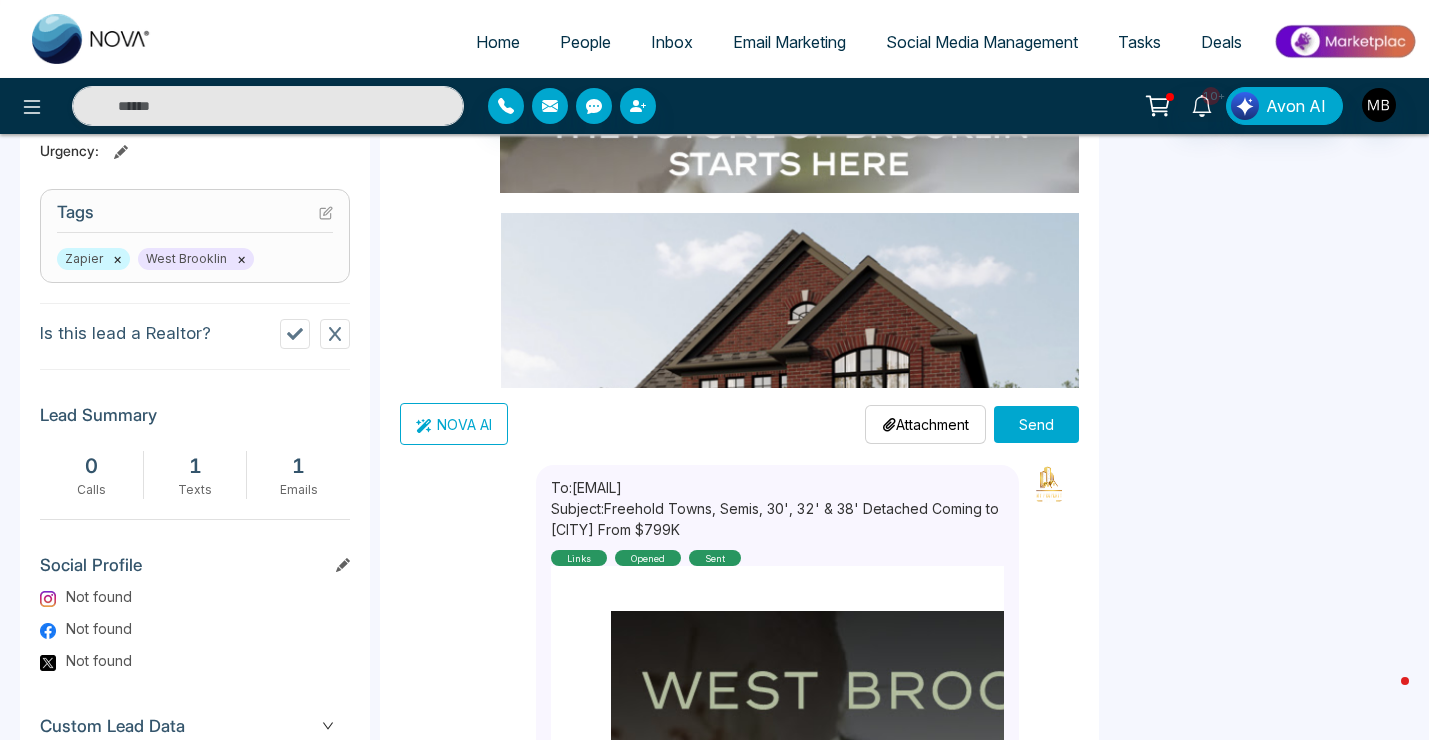 scroll, scrollTop: 0, scrollLeft: 0, axis: both 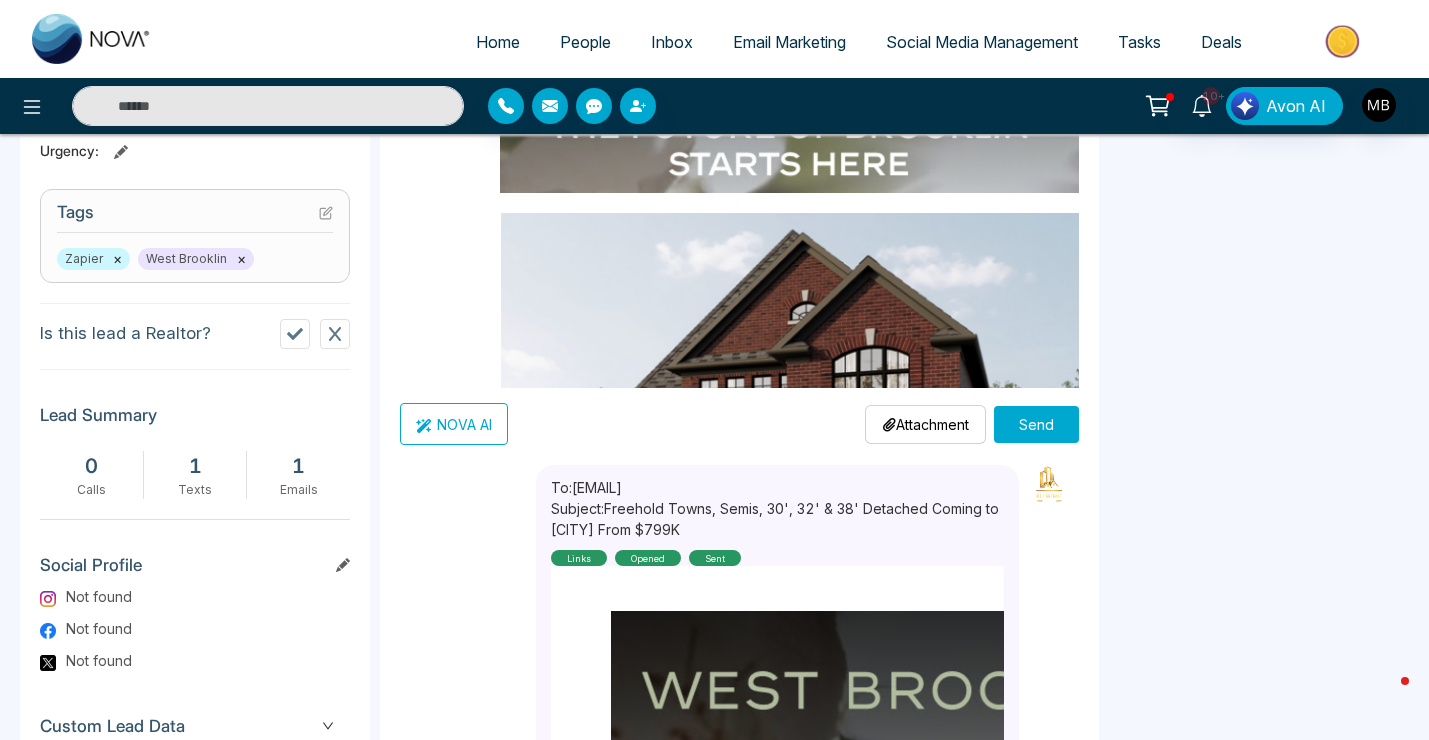 click on "Send" at bounding box center [1036, 424] 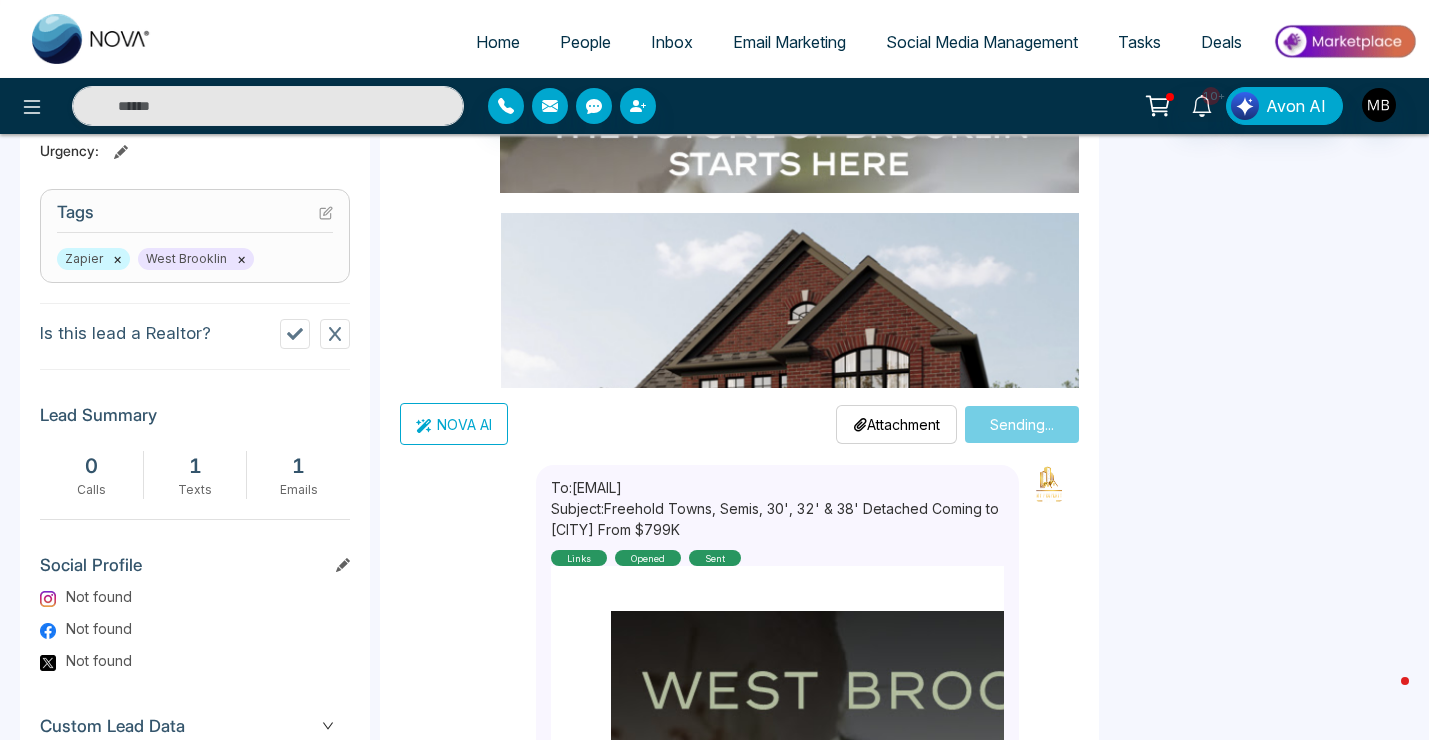 type 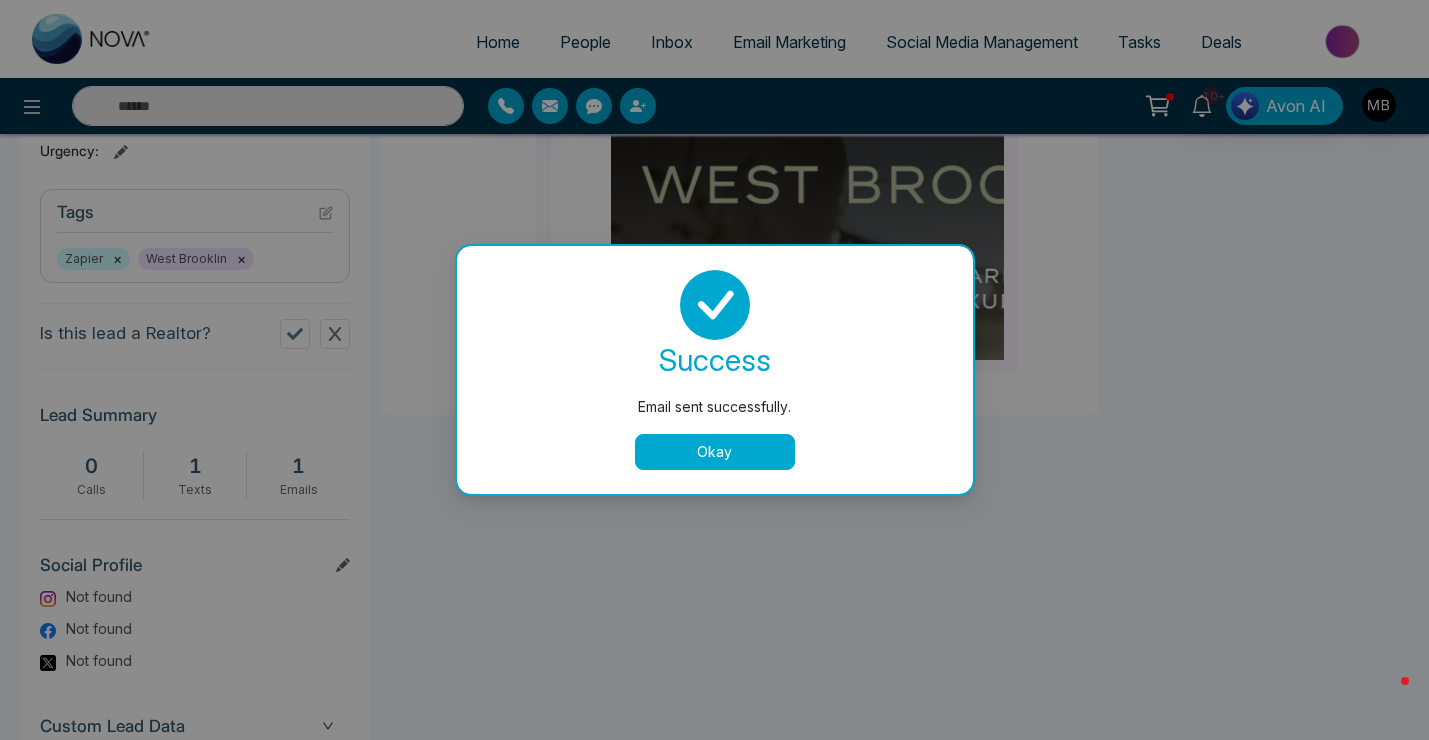 click on "Okay" at bounding box center (715, 452) 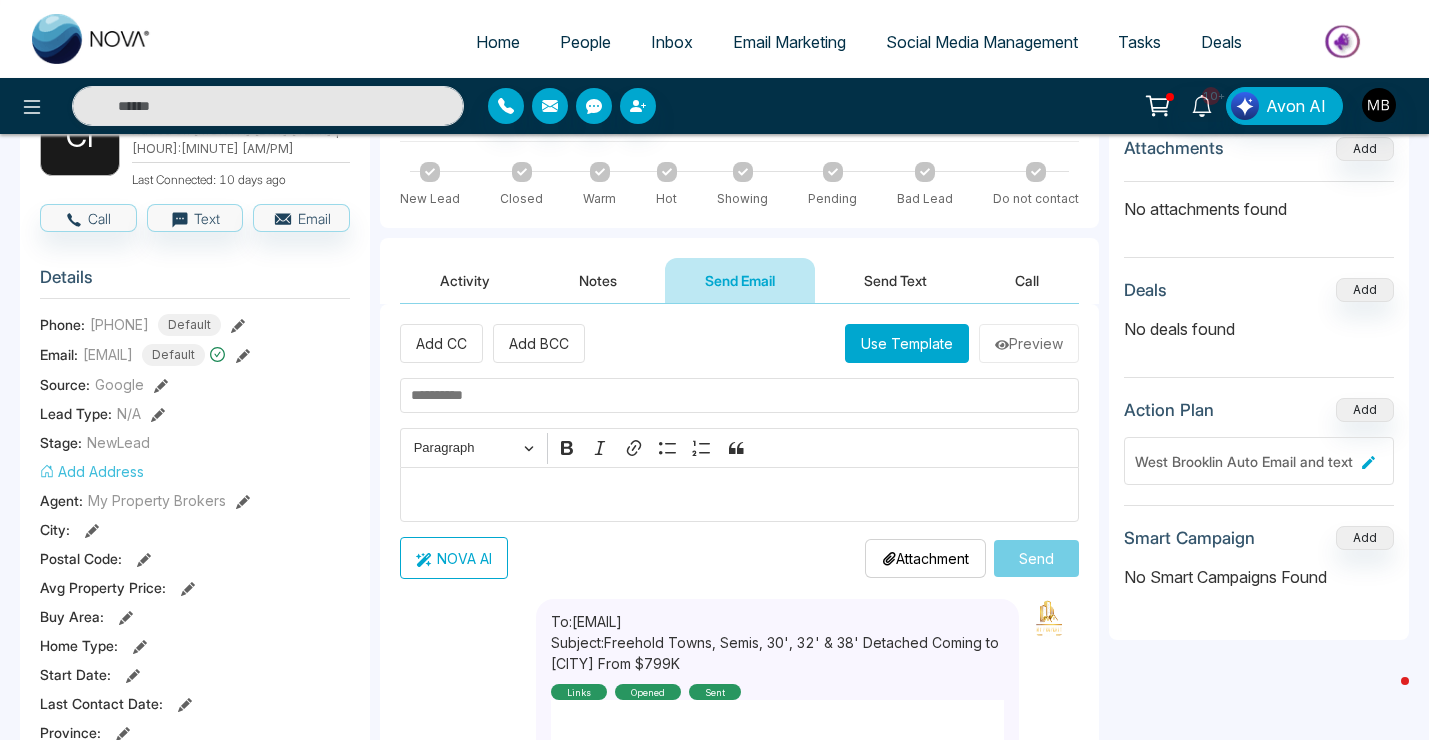 scroll, scrollTop: 171, scrollLeft: 0, axis: vertical 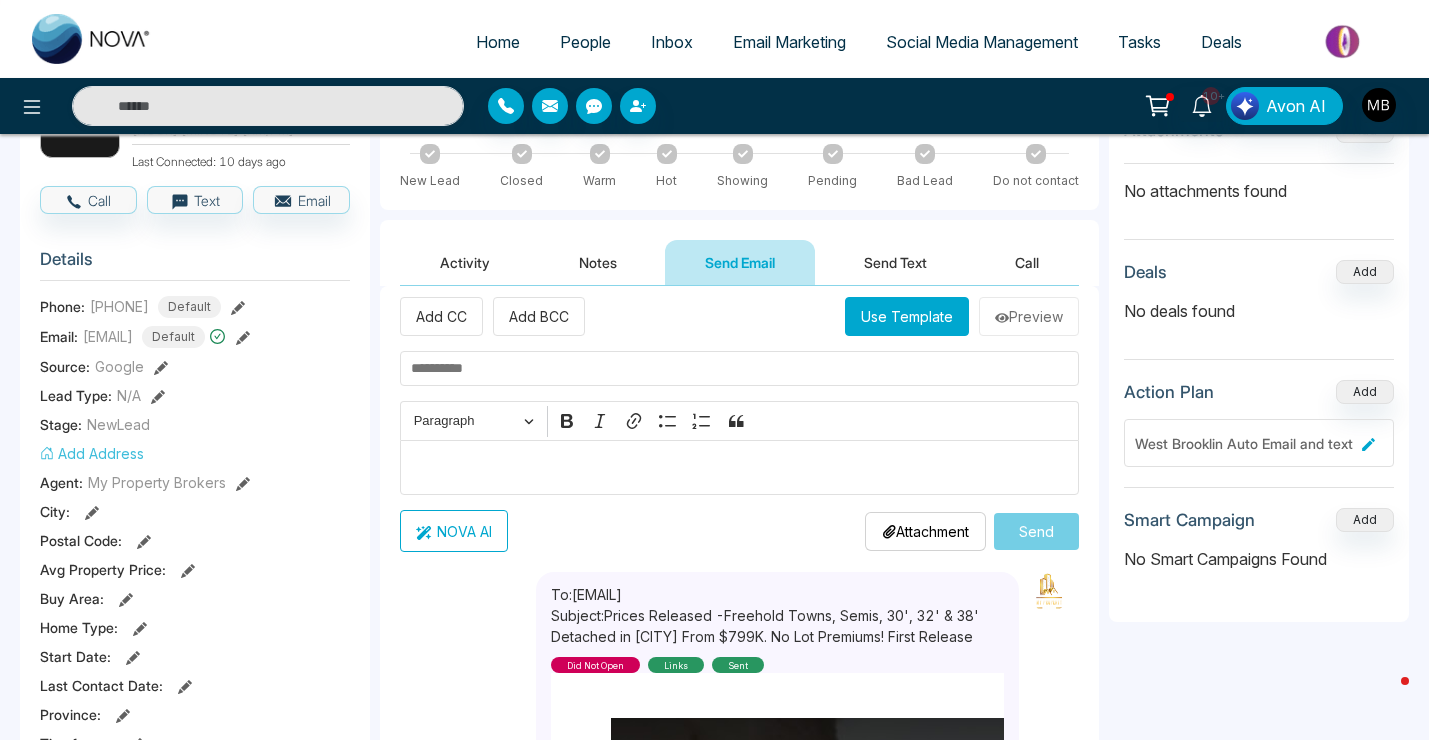 click on "Activity" at bounding box center (465, 262) 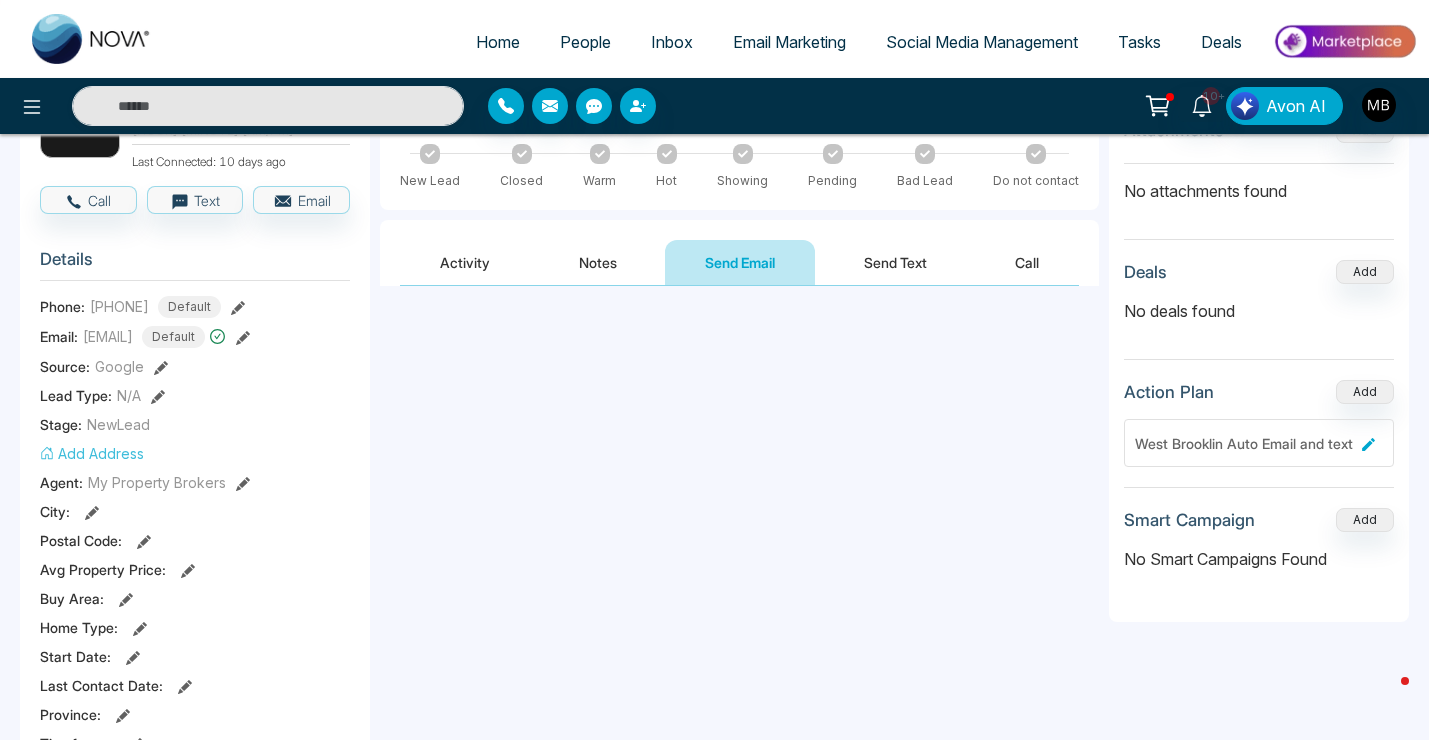 scroll, scrollTop: 0, scrollLeft: 0, axis: both 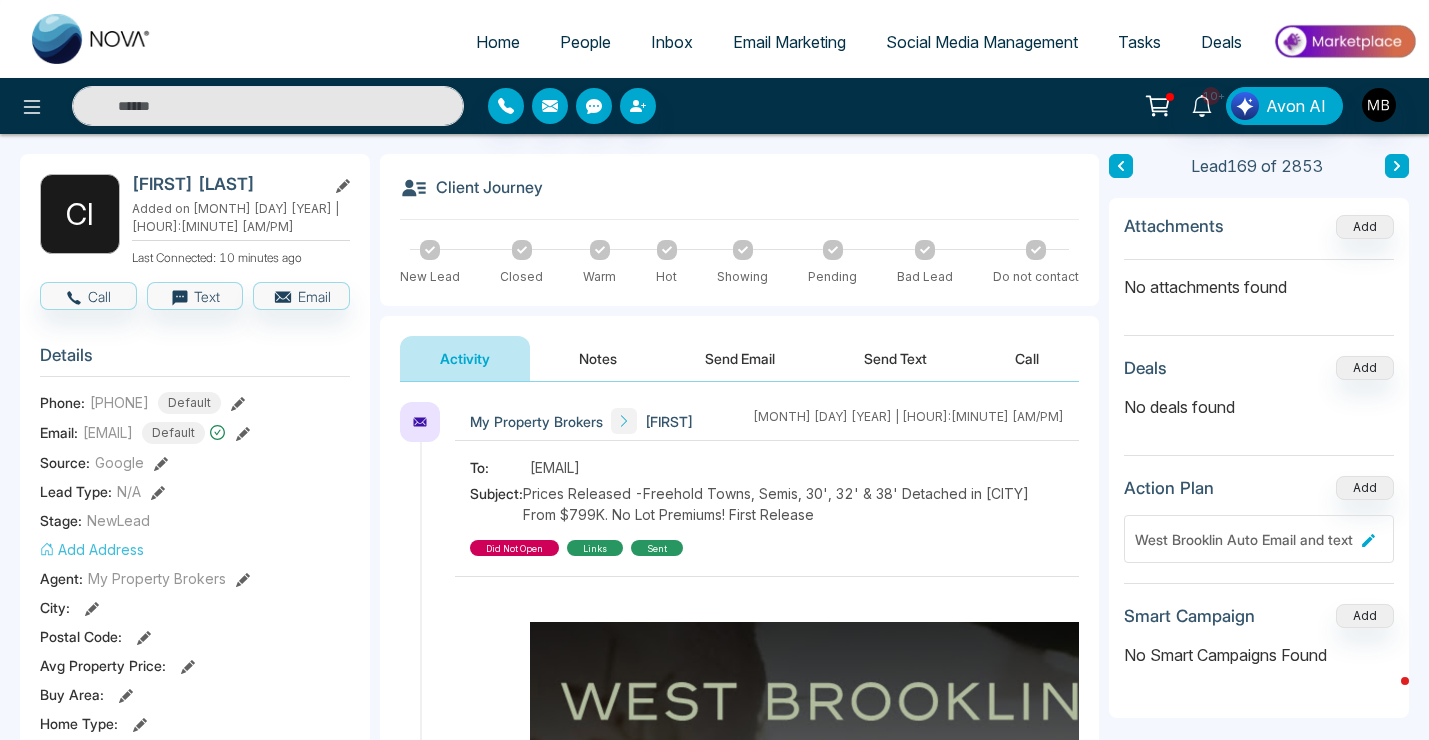 click on "Send Email" at bounding box center (740, 358) 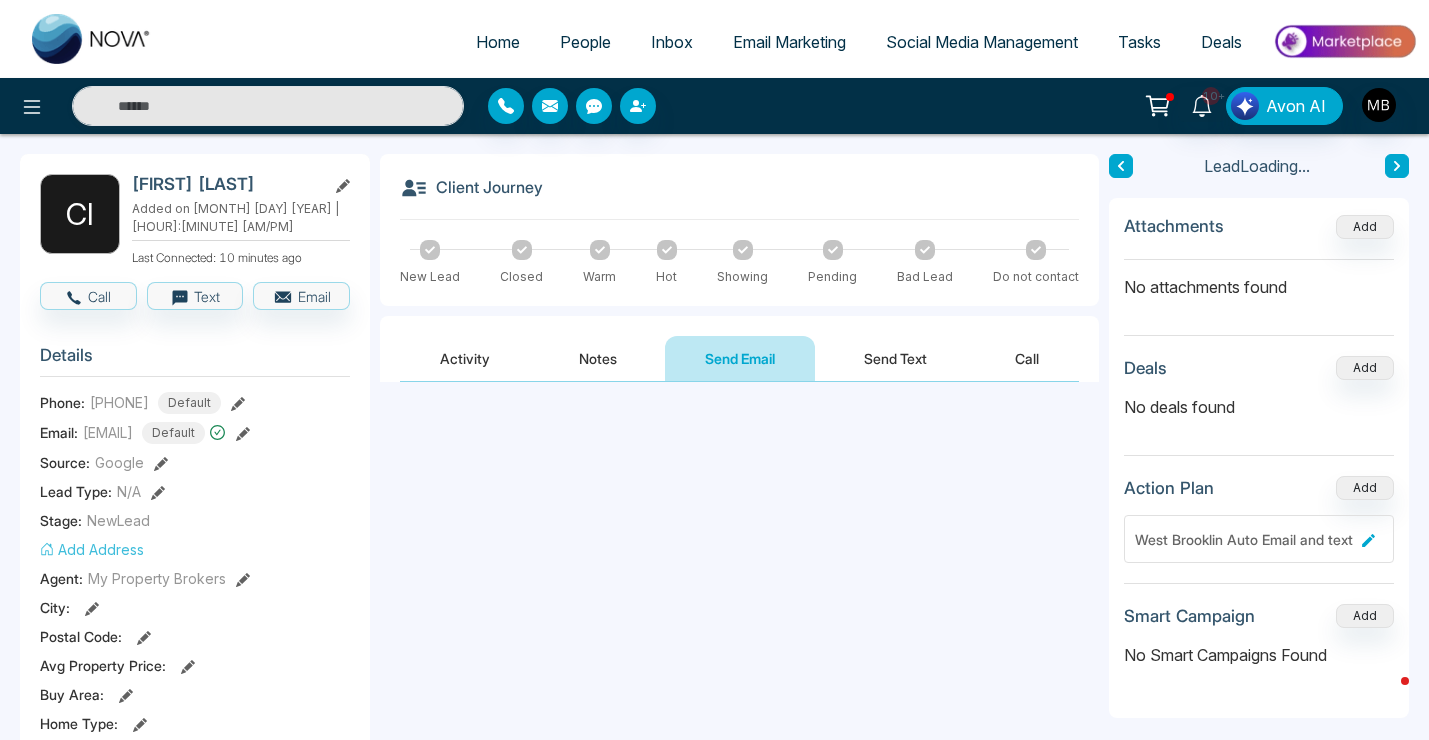 click on "Activity" at bounding box center (465, 358) 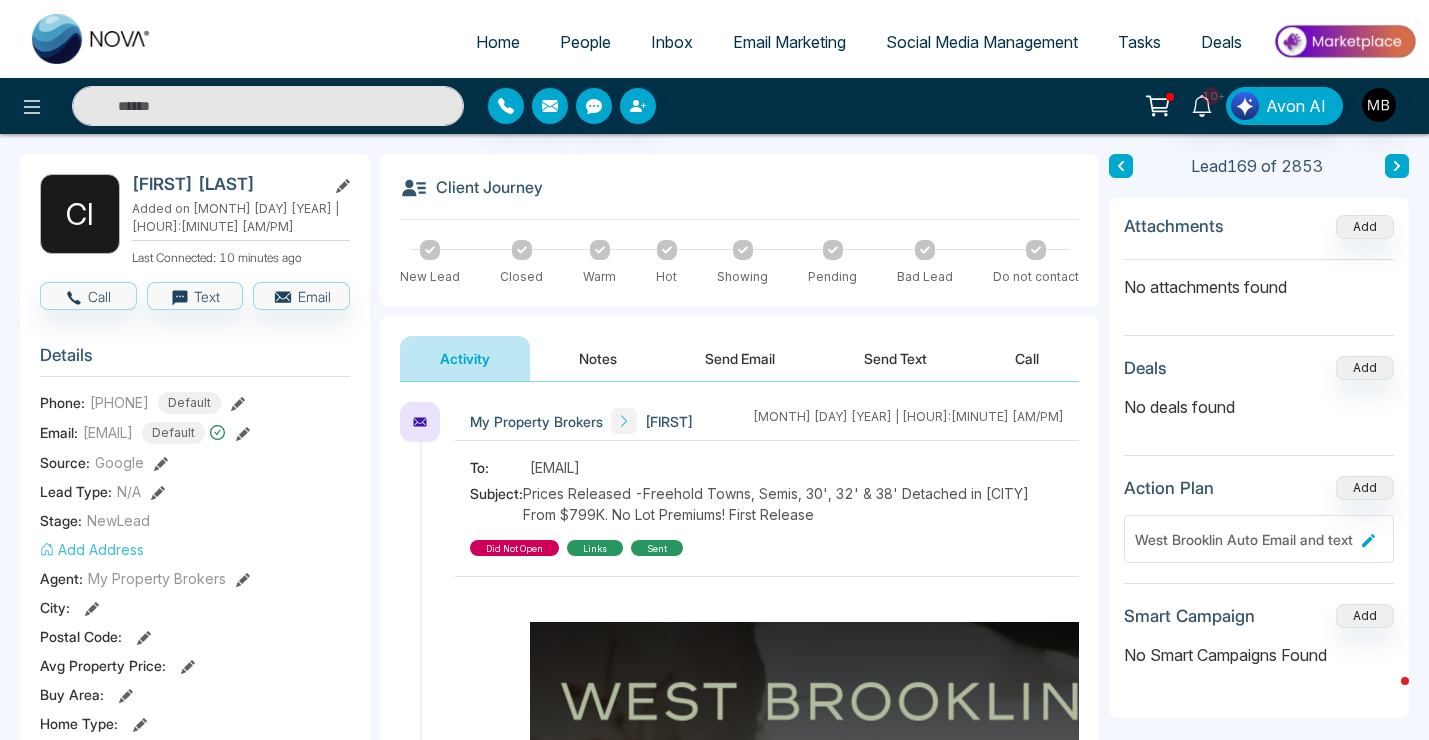 click on "Notes" at bounding box center (598, 358) 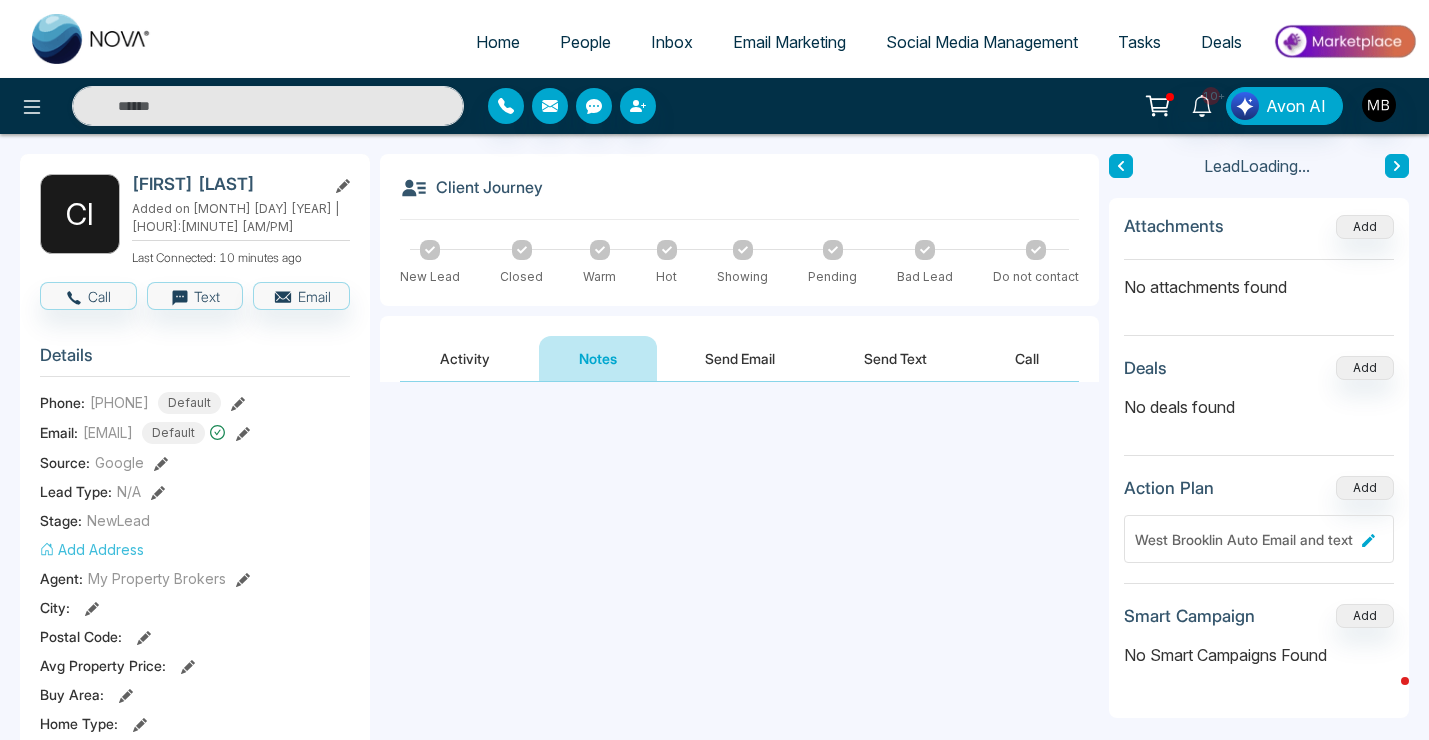 click at bounding box center [739, 471] 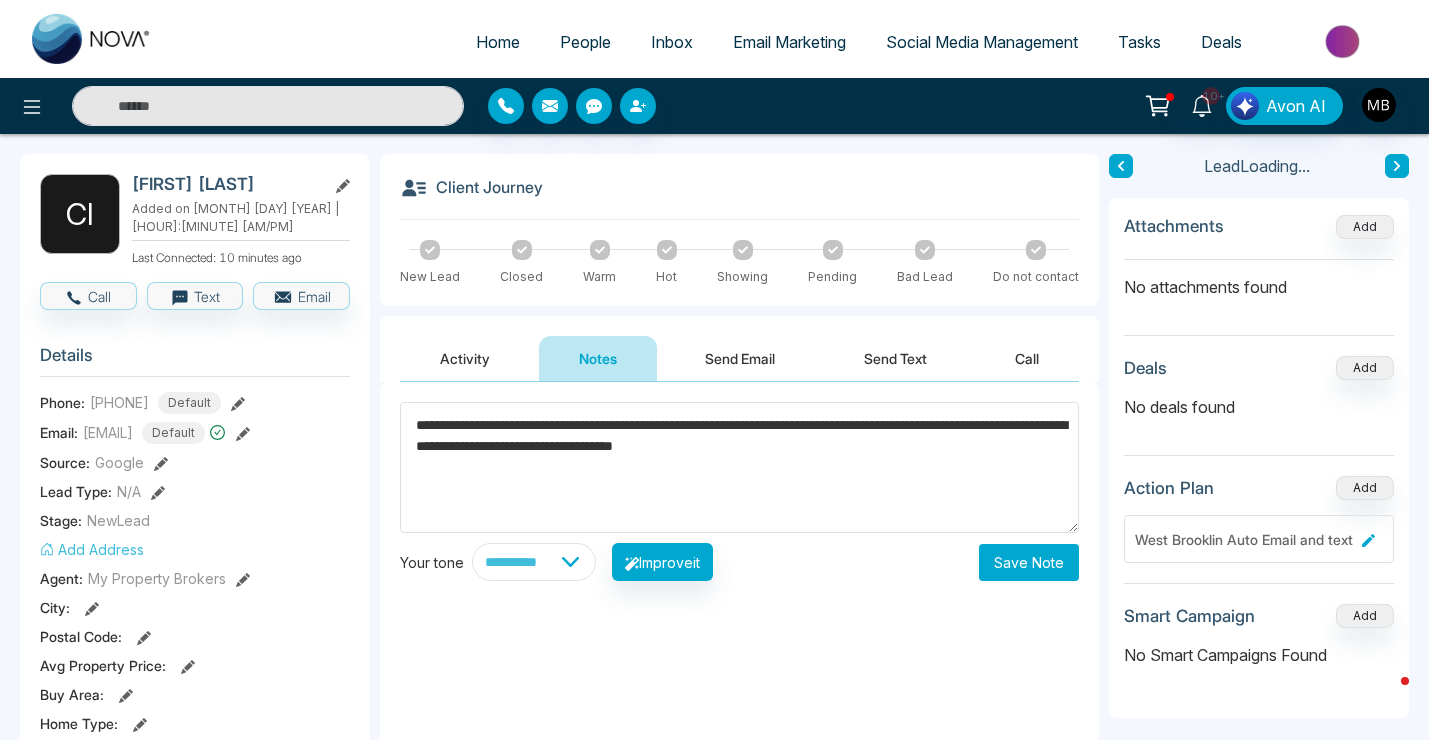 type on "**********" 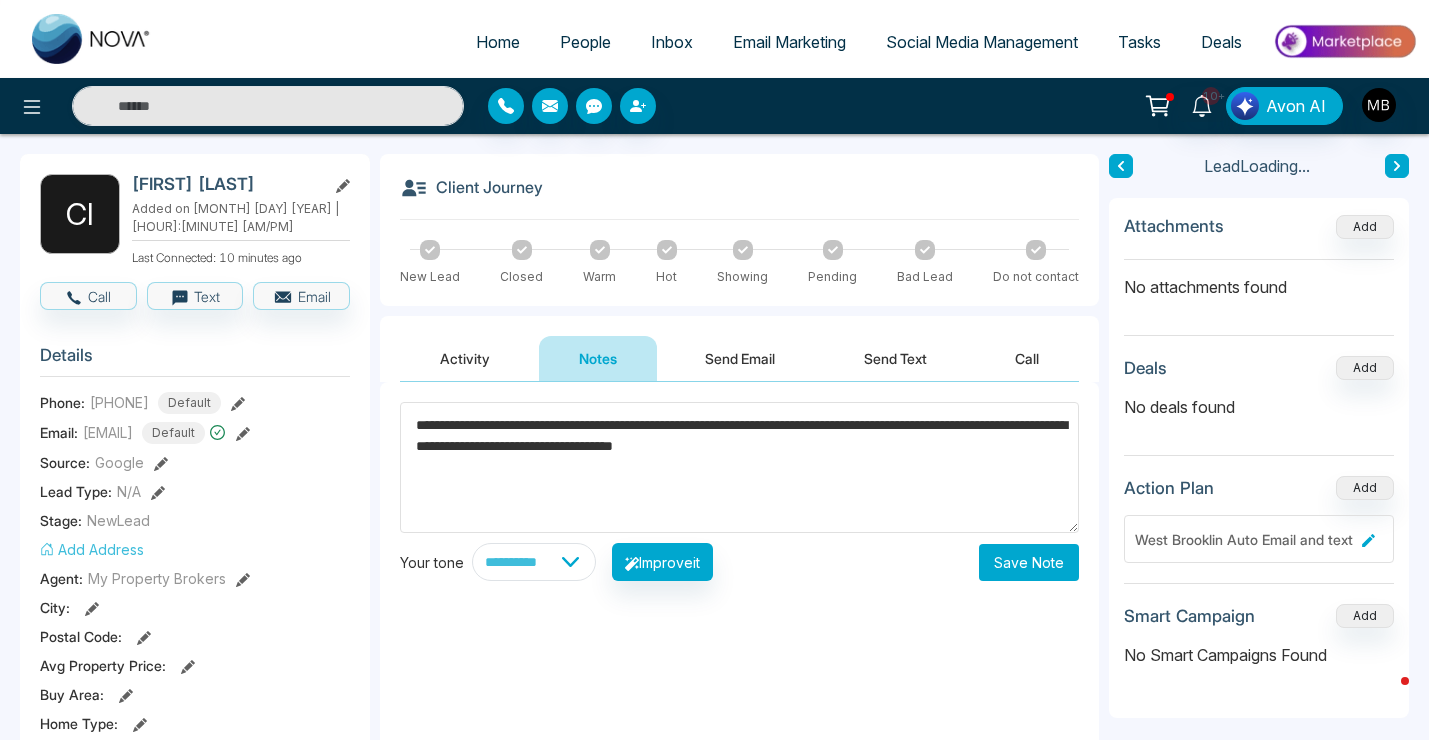 click on "Save Note" at bounding box center [1029, 562] 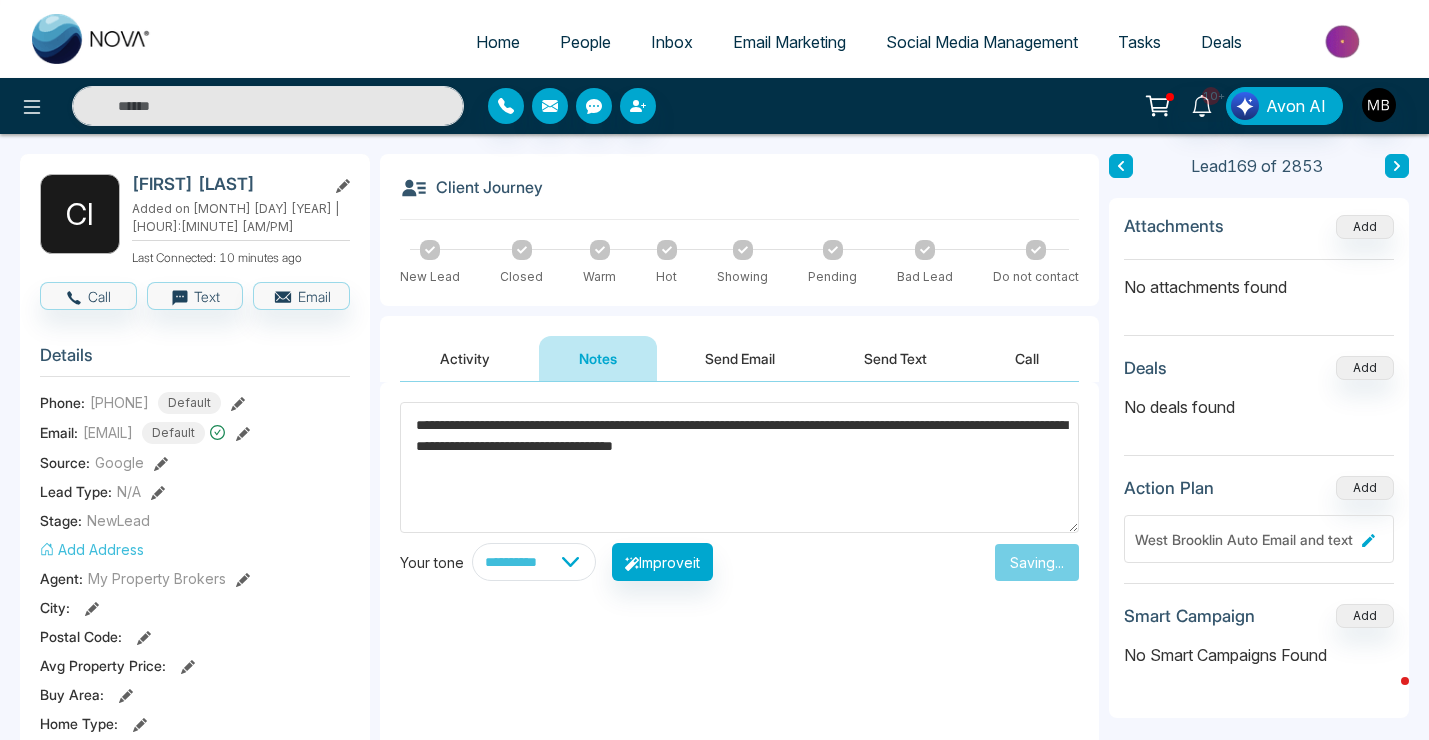 type 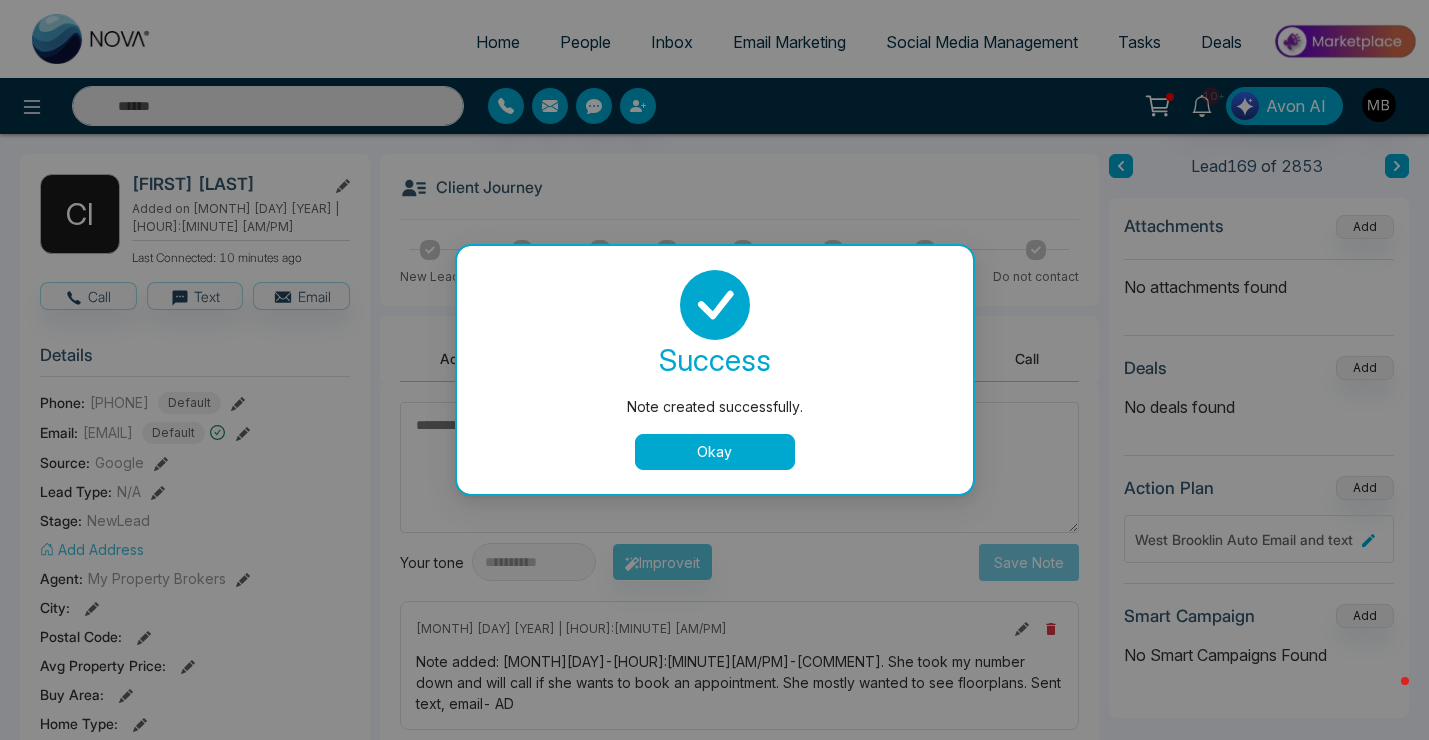 click on "Okay" at bounding box center [715, 452] 